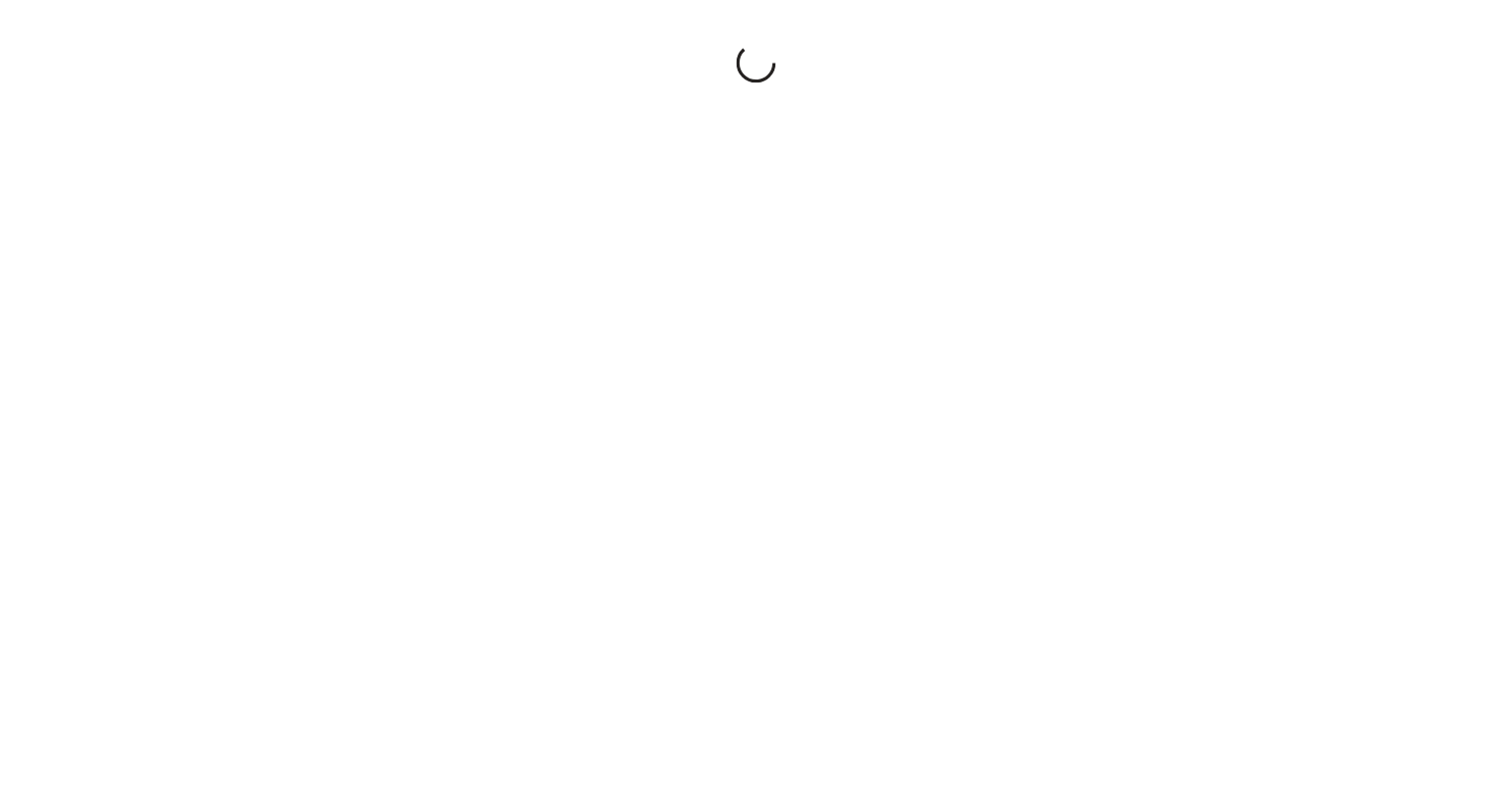 scroll, scrollTop: 0, scrollLeft: 0, axis: both 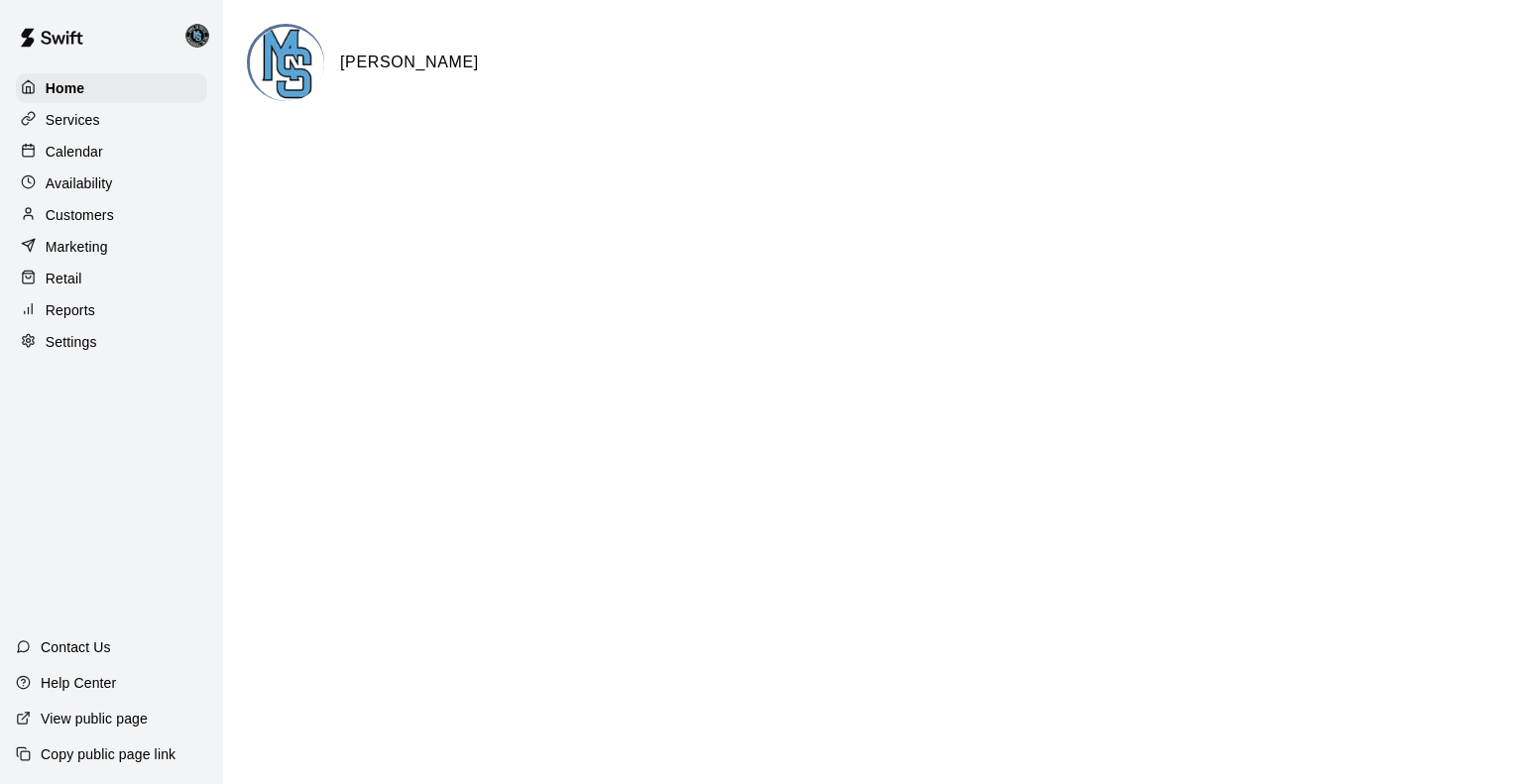 click on "Calendar" at bounding box center [74, 152] 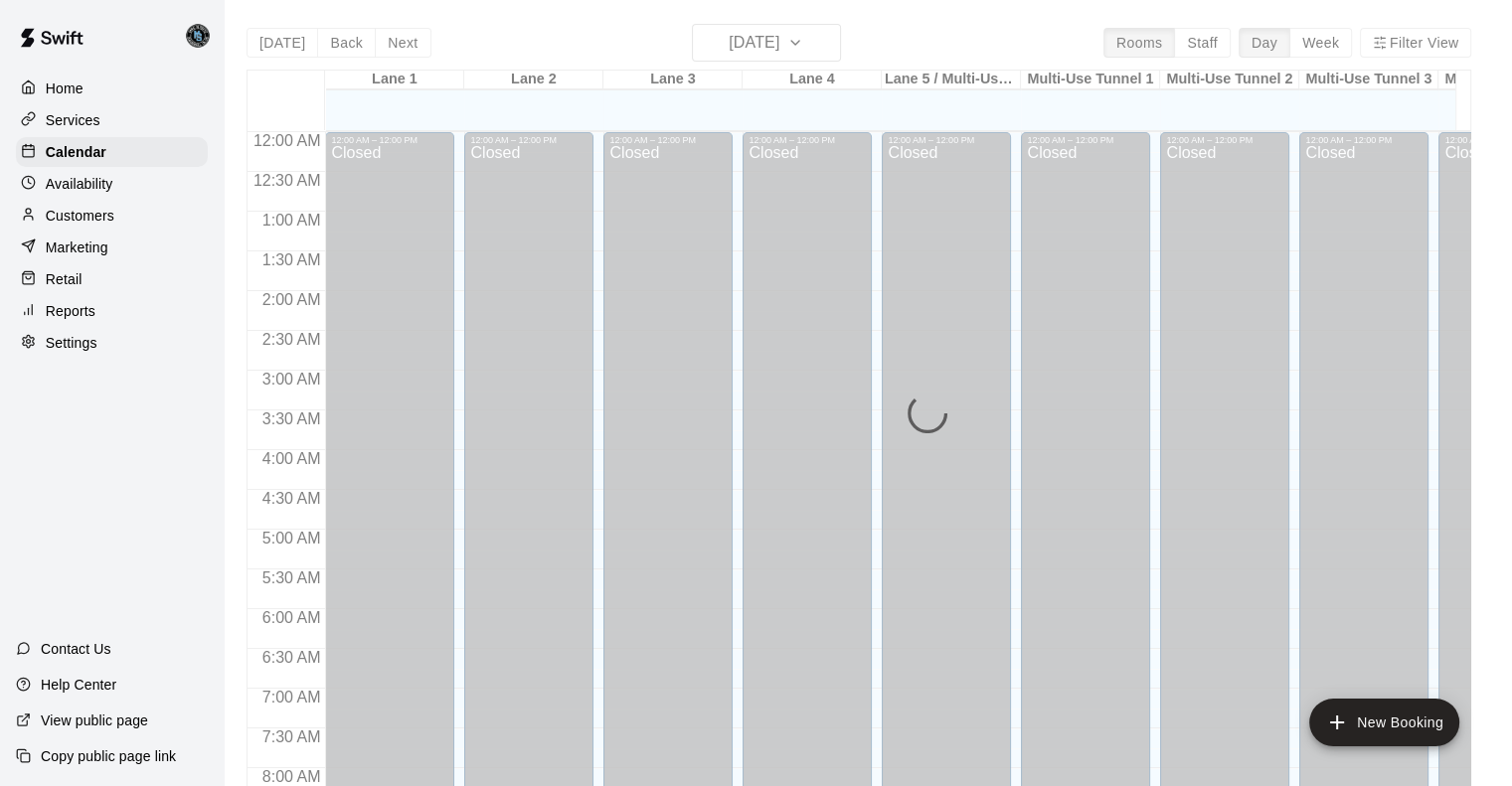 scroll, scrollTop: 855, scrollLeft: 0, axis: vertical 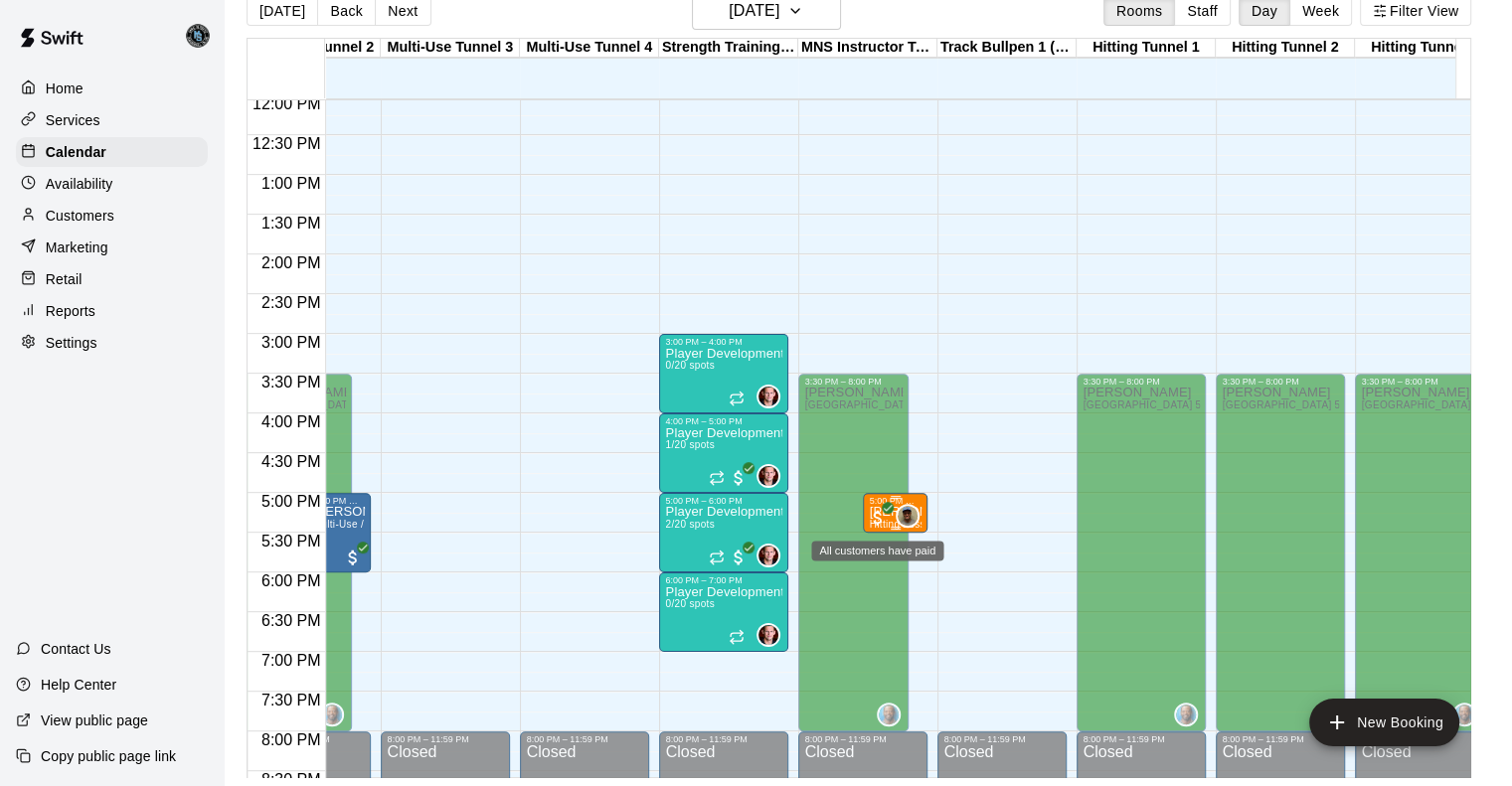 click at bounding box center [878, 518] 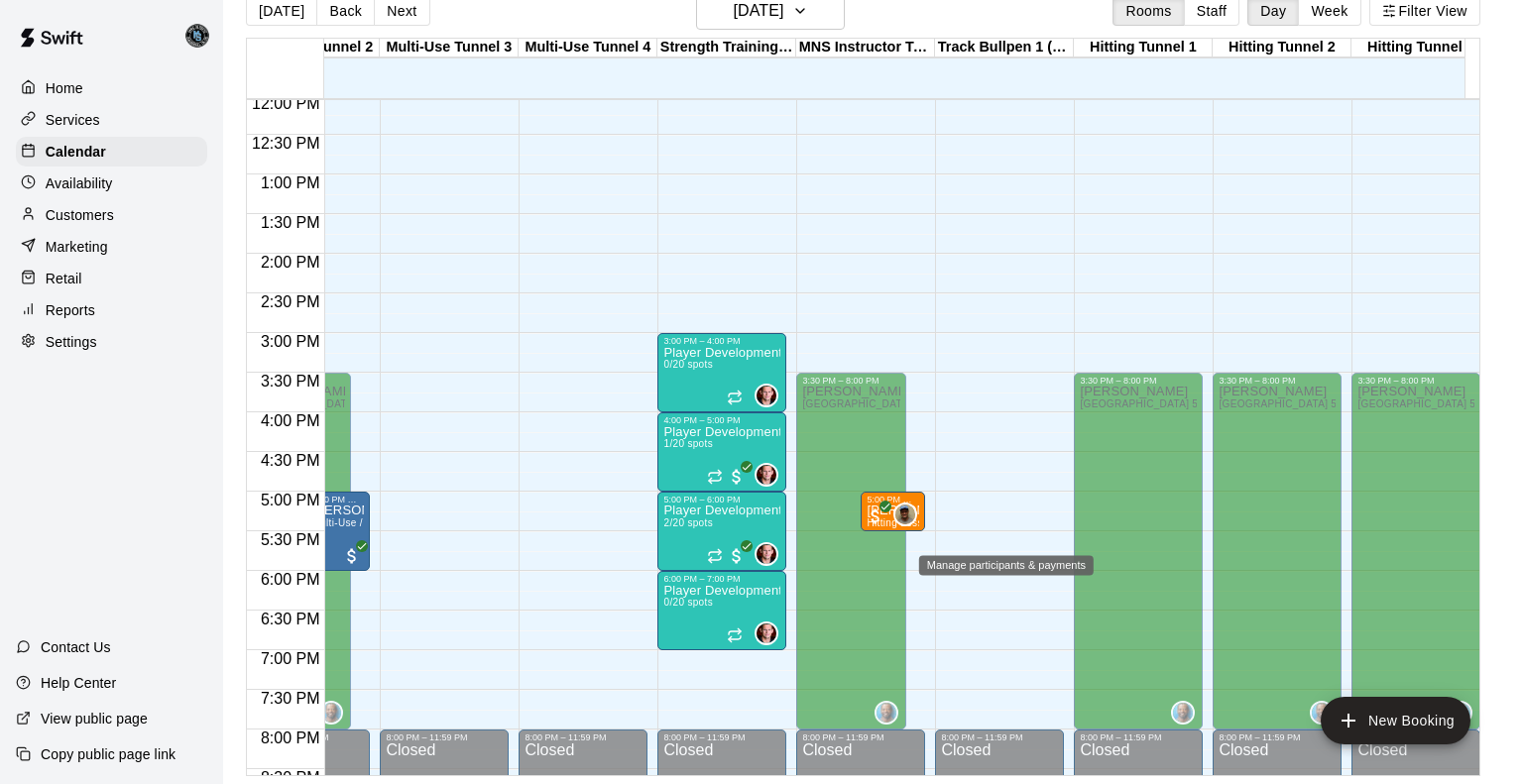 click at bounding box center [35, 798] 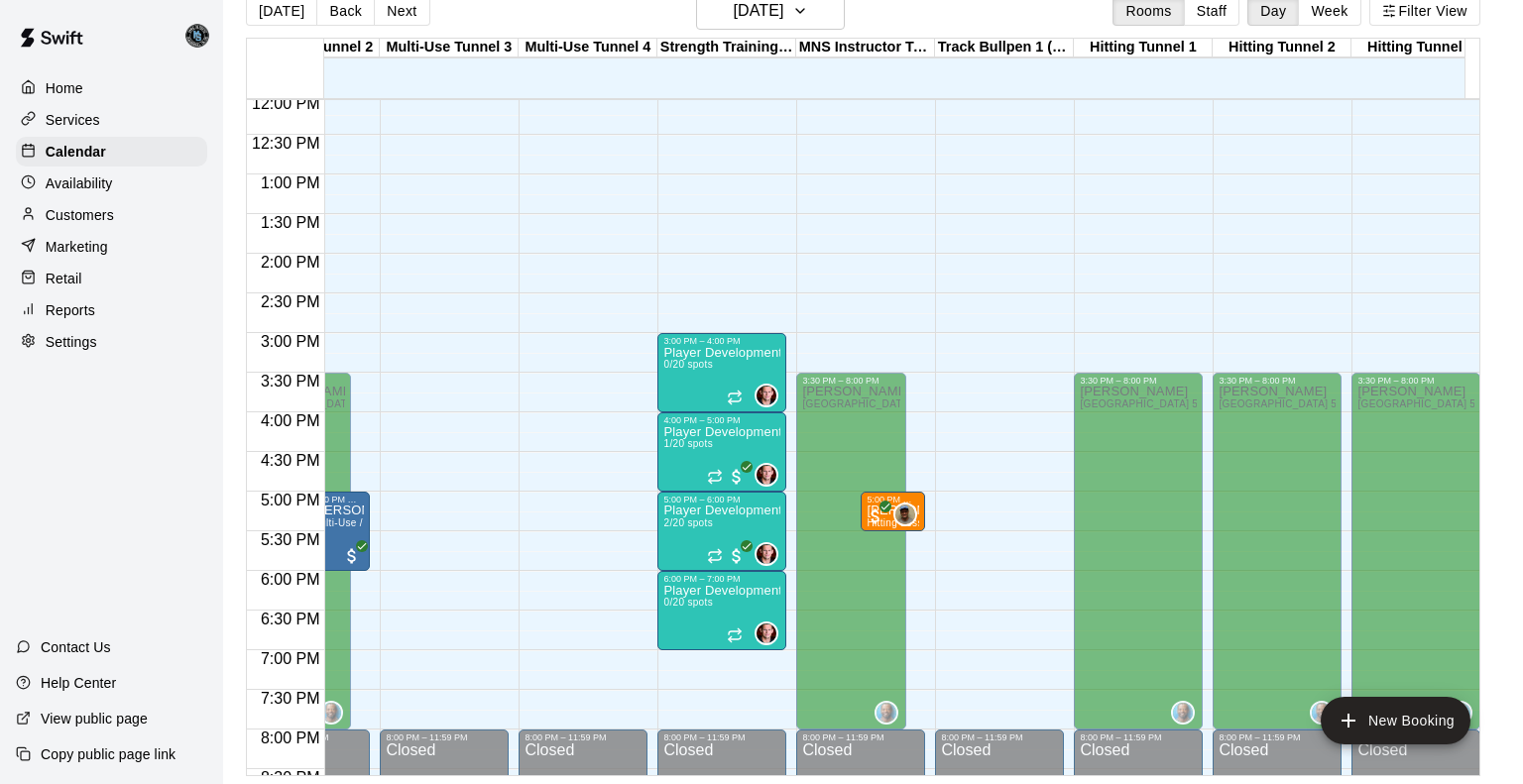 click on "[PERSON_NAME]" at bounding box center (65, 10377) 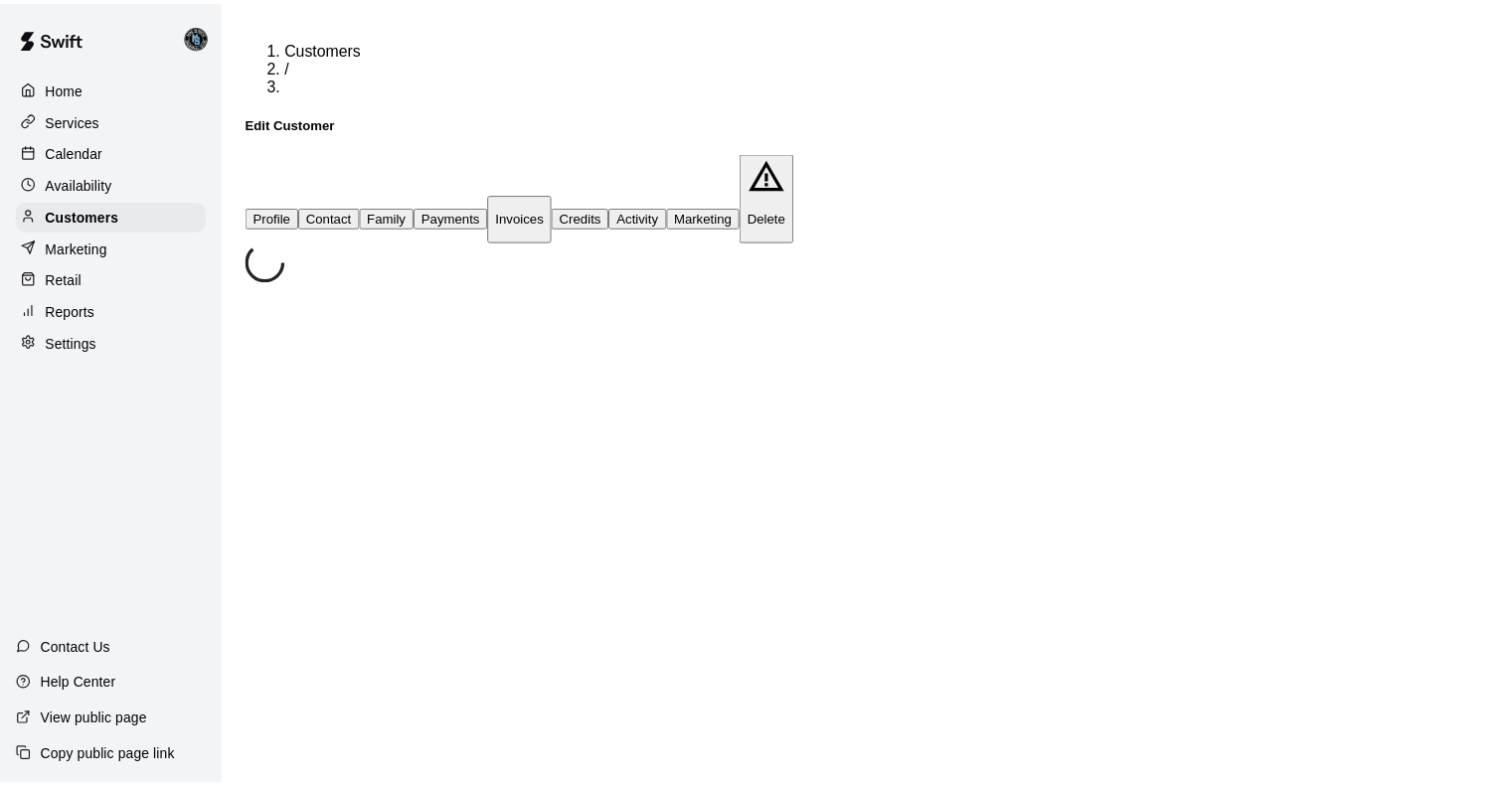 scroll, scrollTop: 0, scrollLeft: 0, axis: both 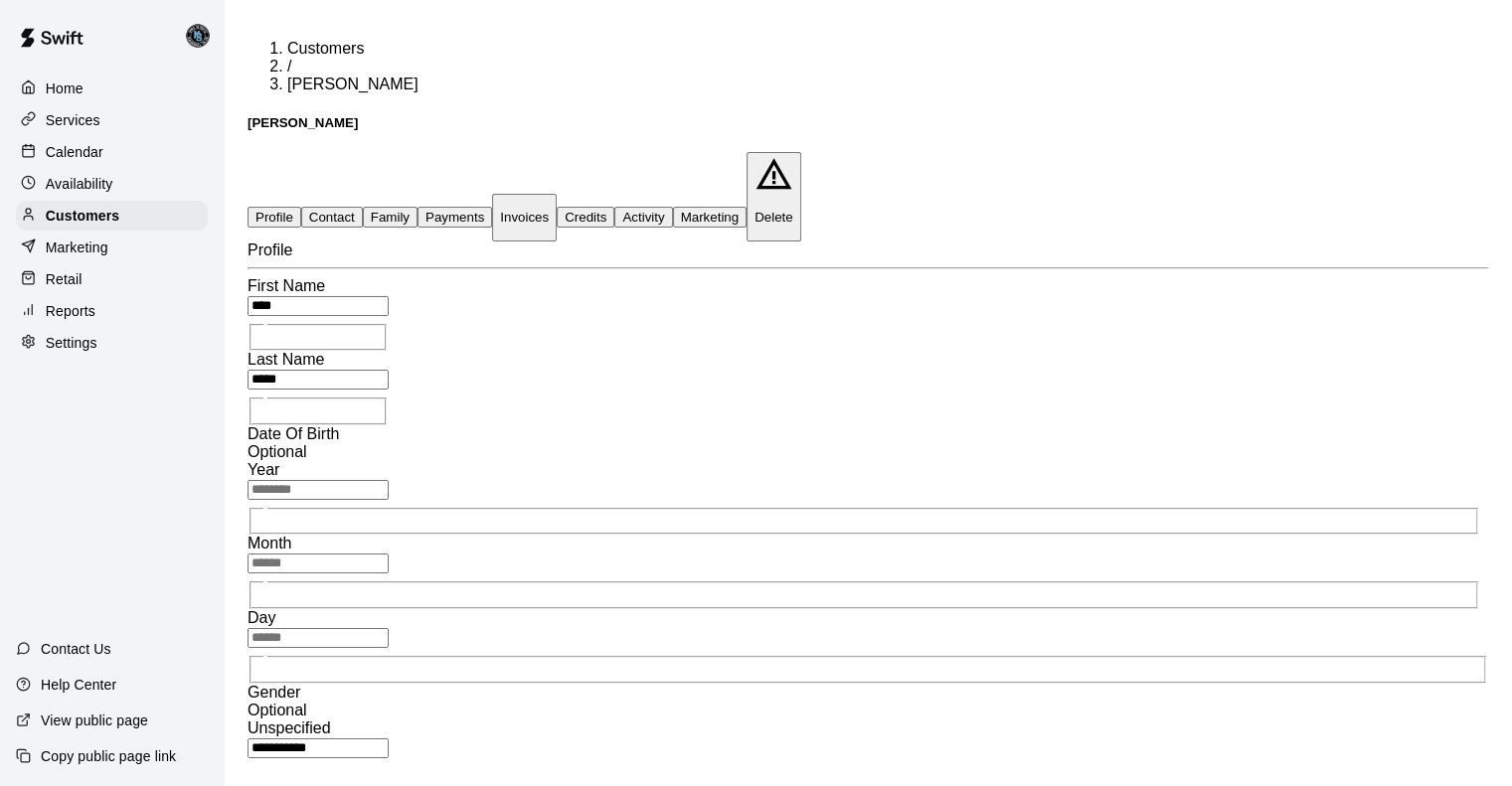 click on "Contact" at bounding box center [332, 217] 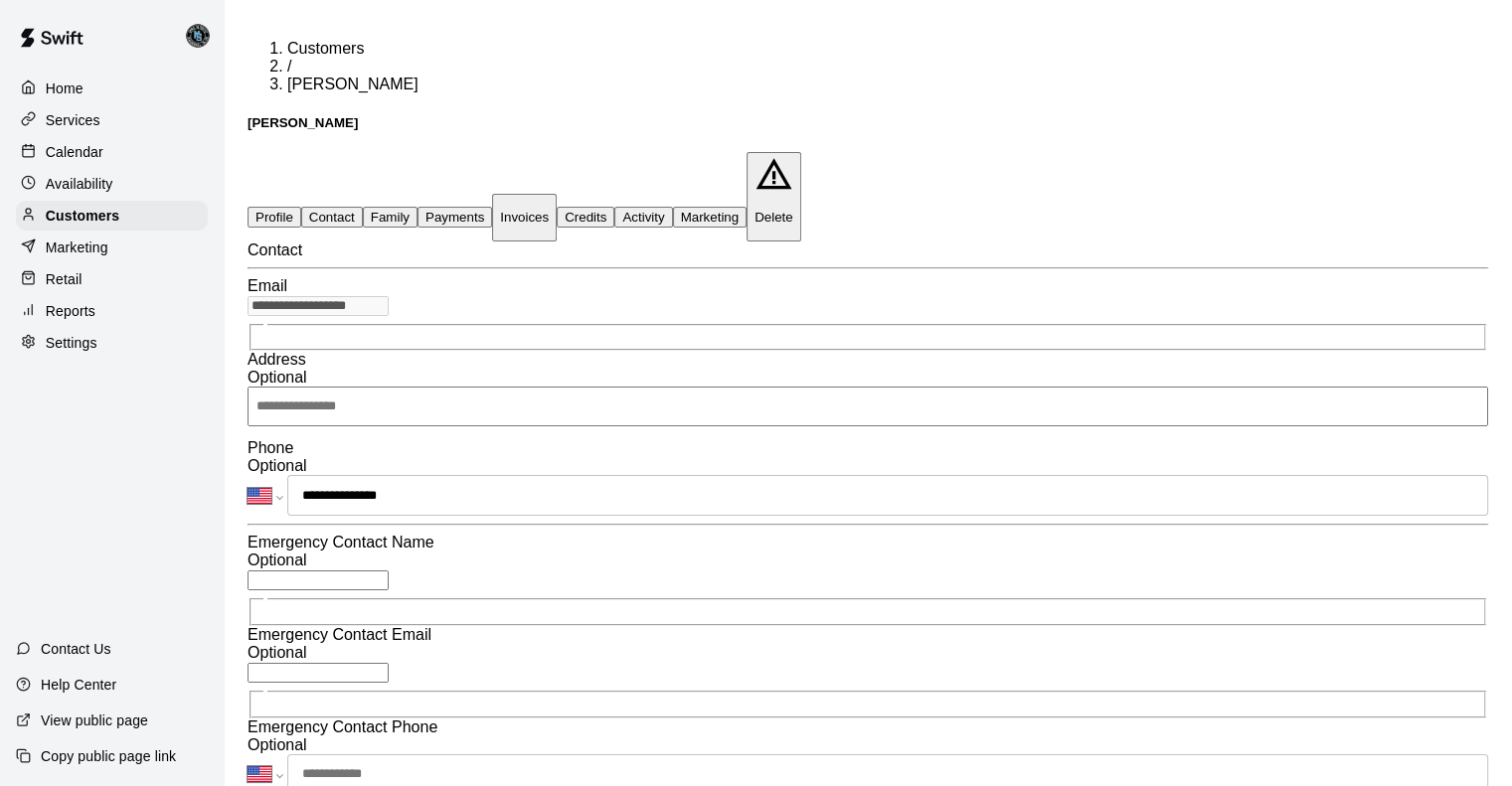 click on "Family" at bounding box center [390, 217] 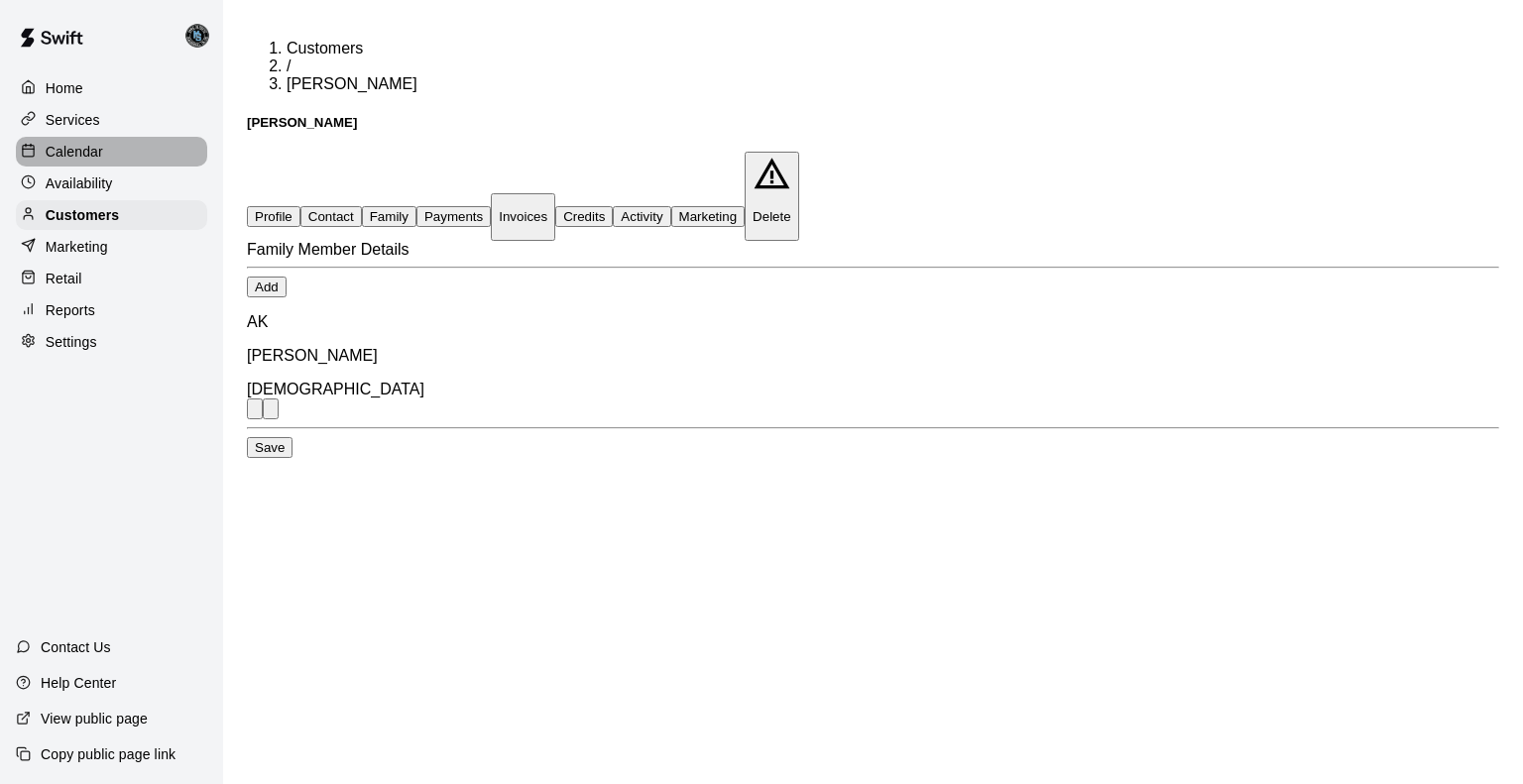 click on "Calendar" at bounding box center (74, 152) 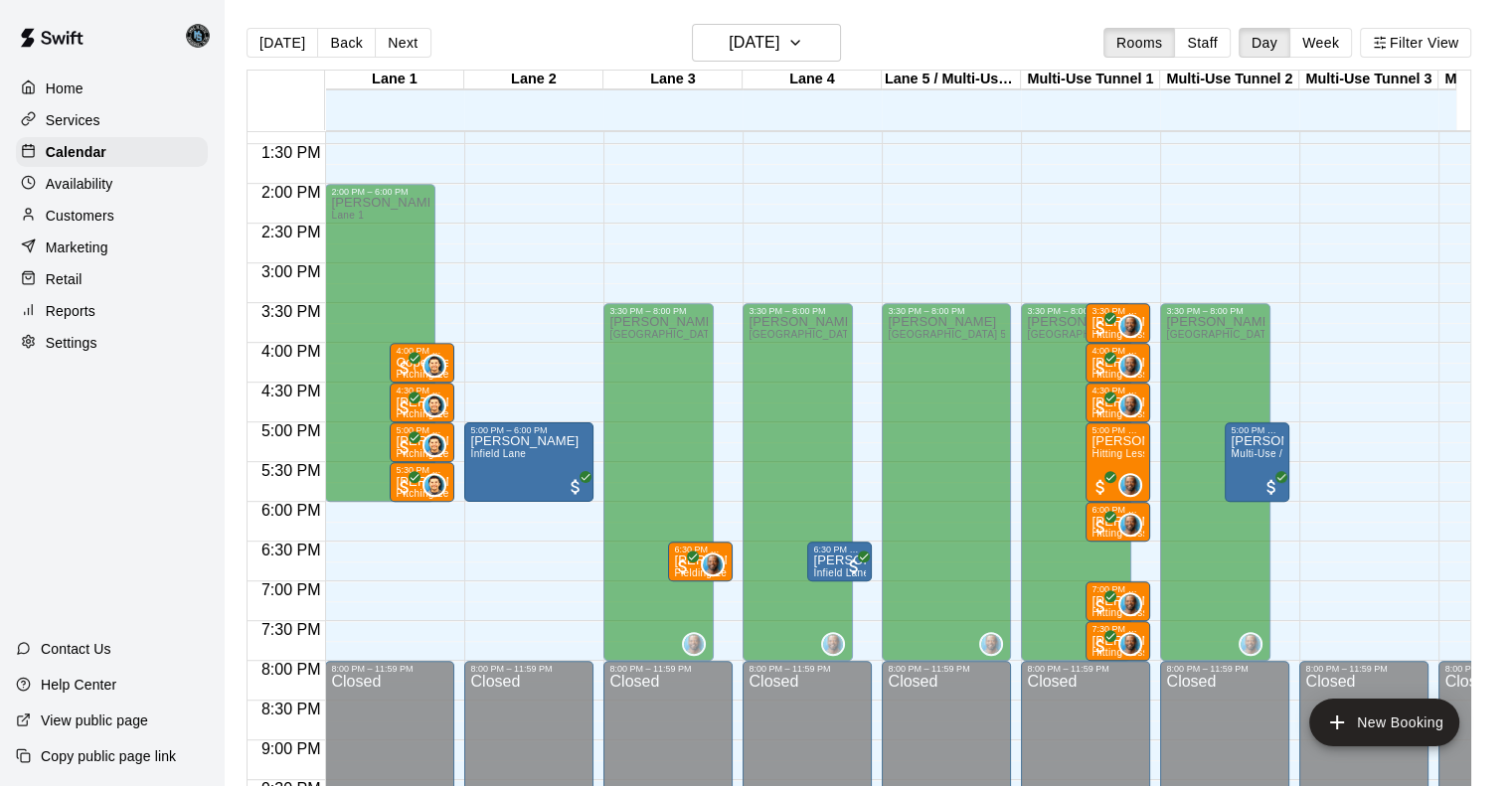 scroll, scrollTop: 1069, scrollLeft: 0, axis: vertical 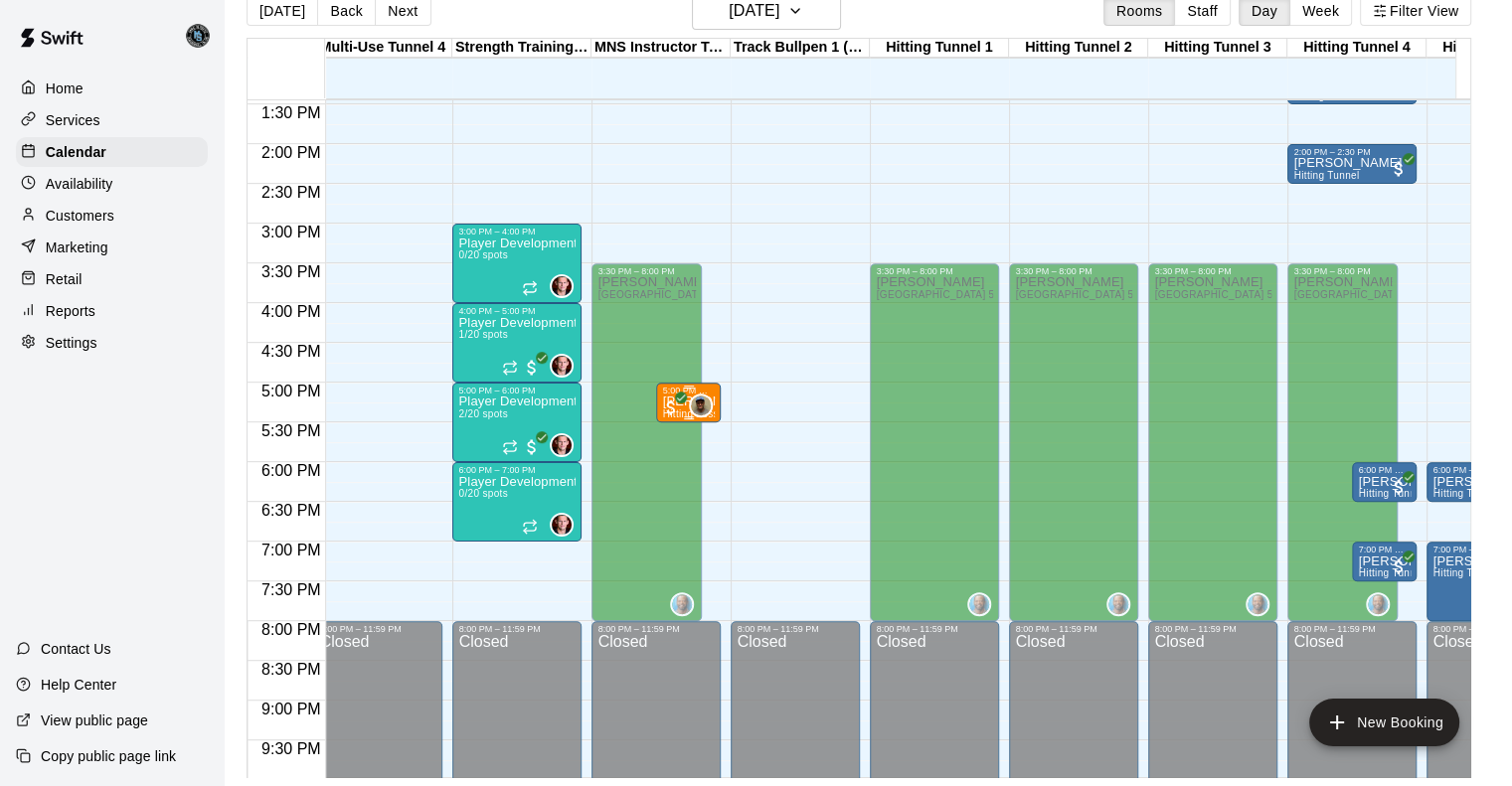 click at bounding box center [671, 407] 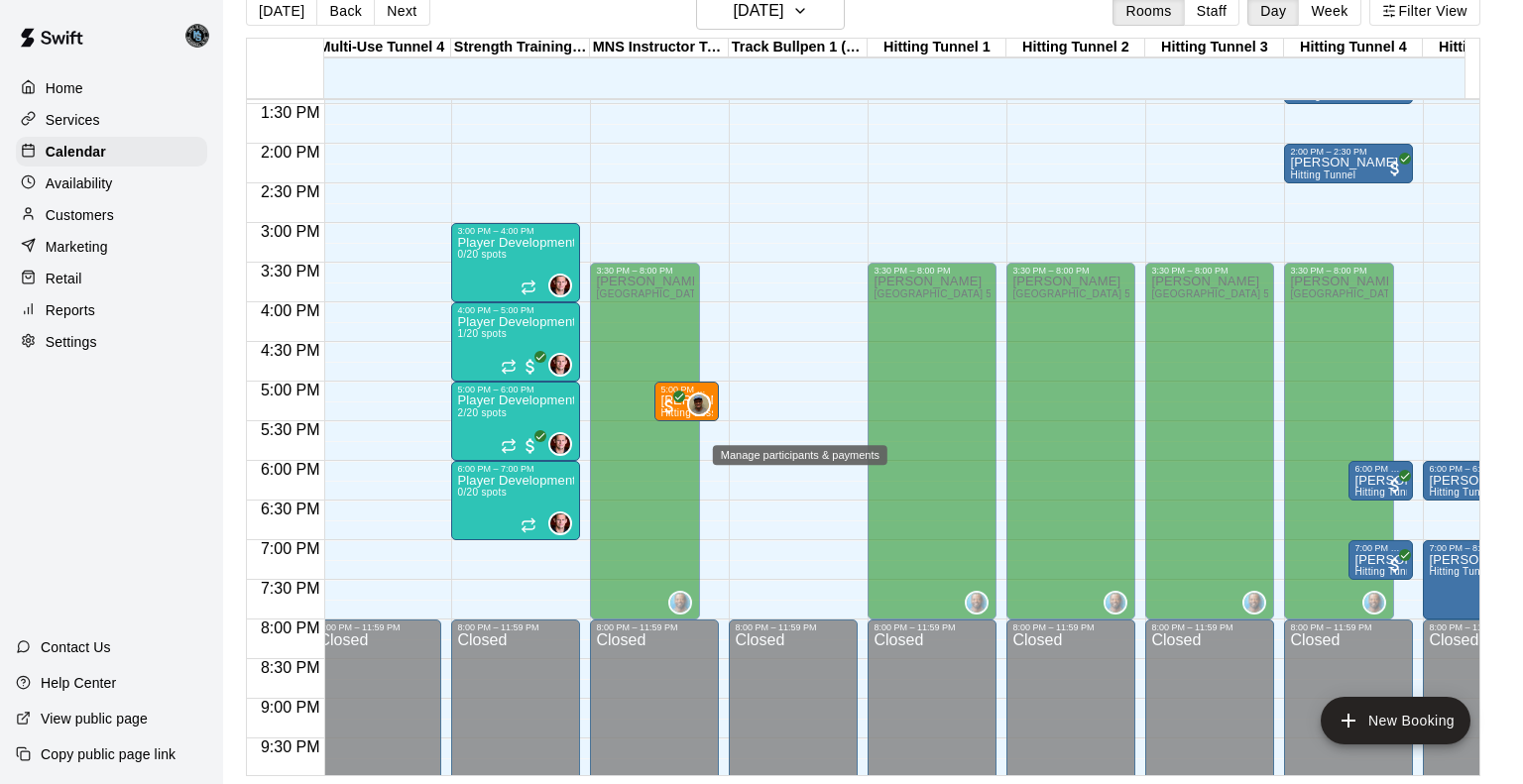 click at bounding box center [35, 798] 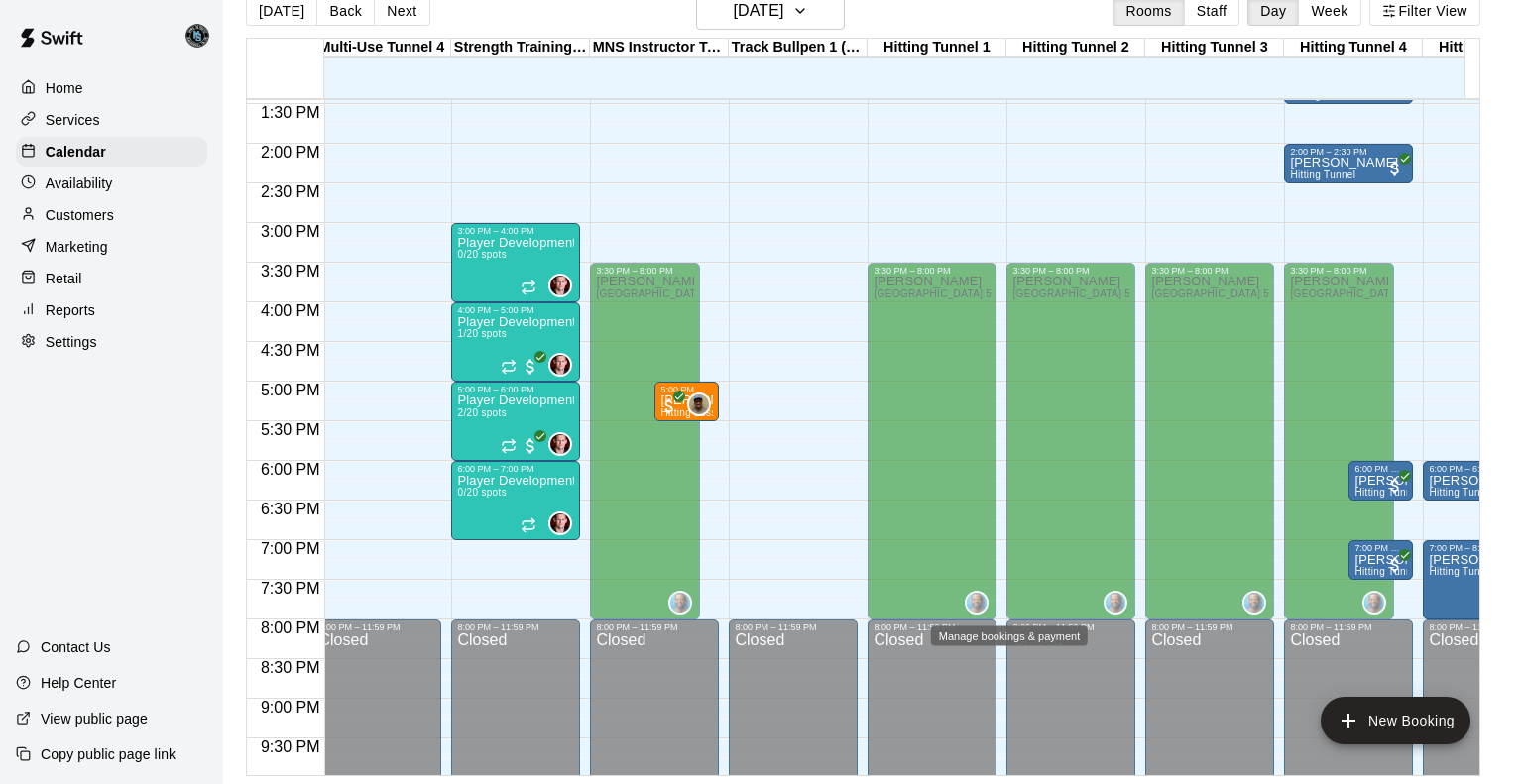 click 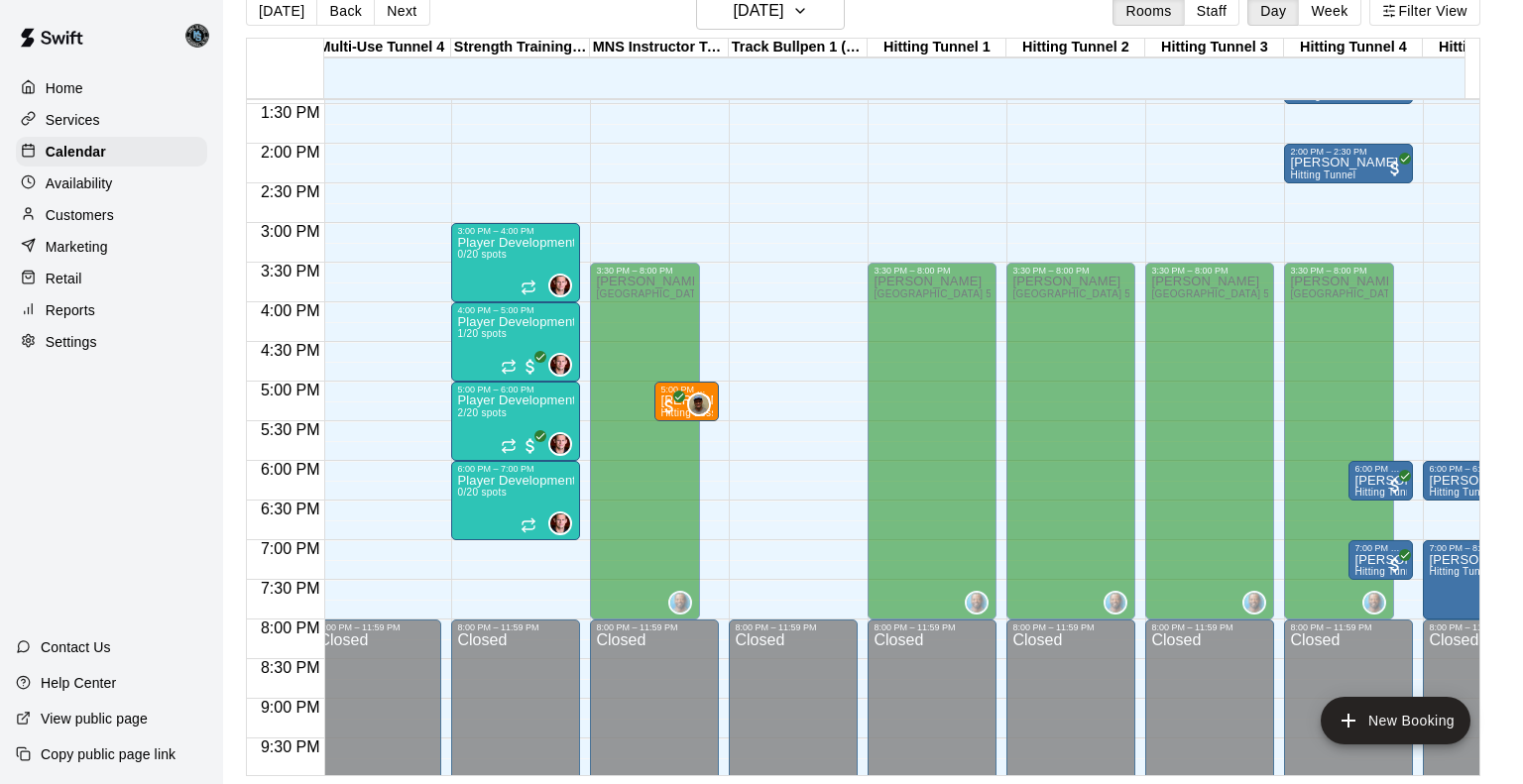 click on "Remove all" at bounding box center (97, 12093) 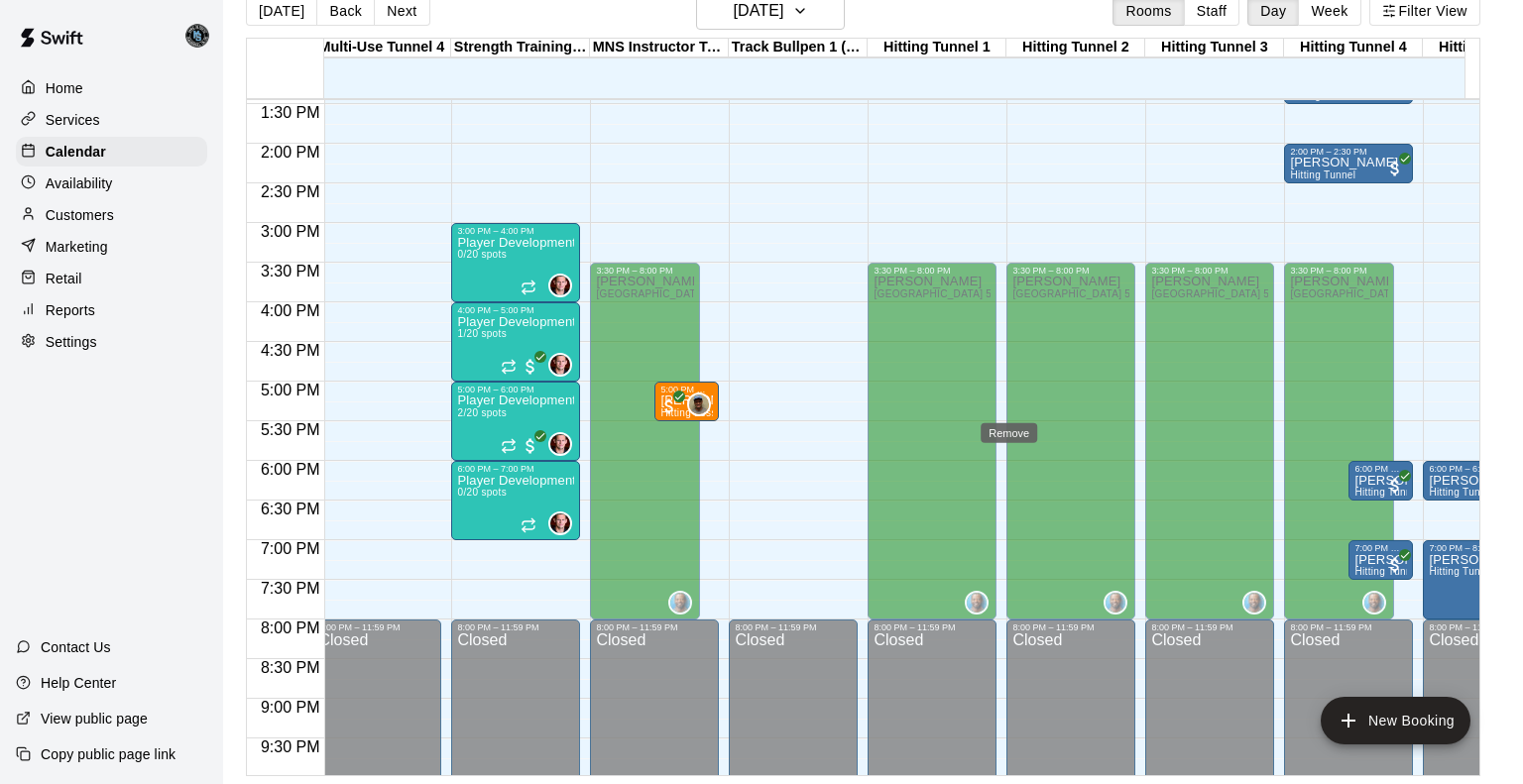 click 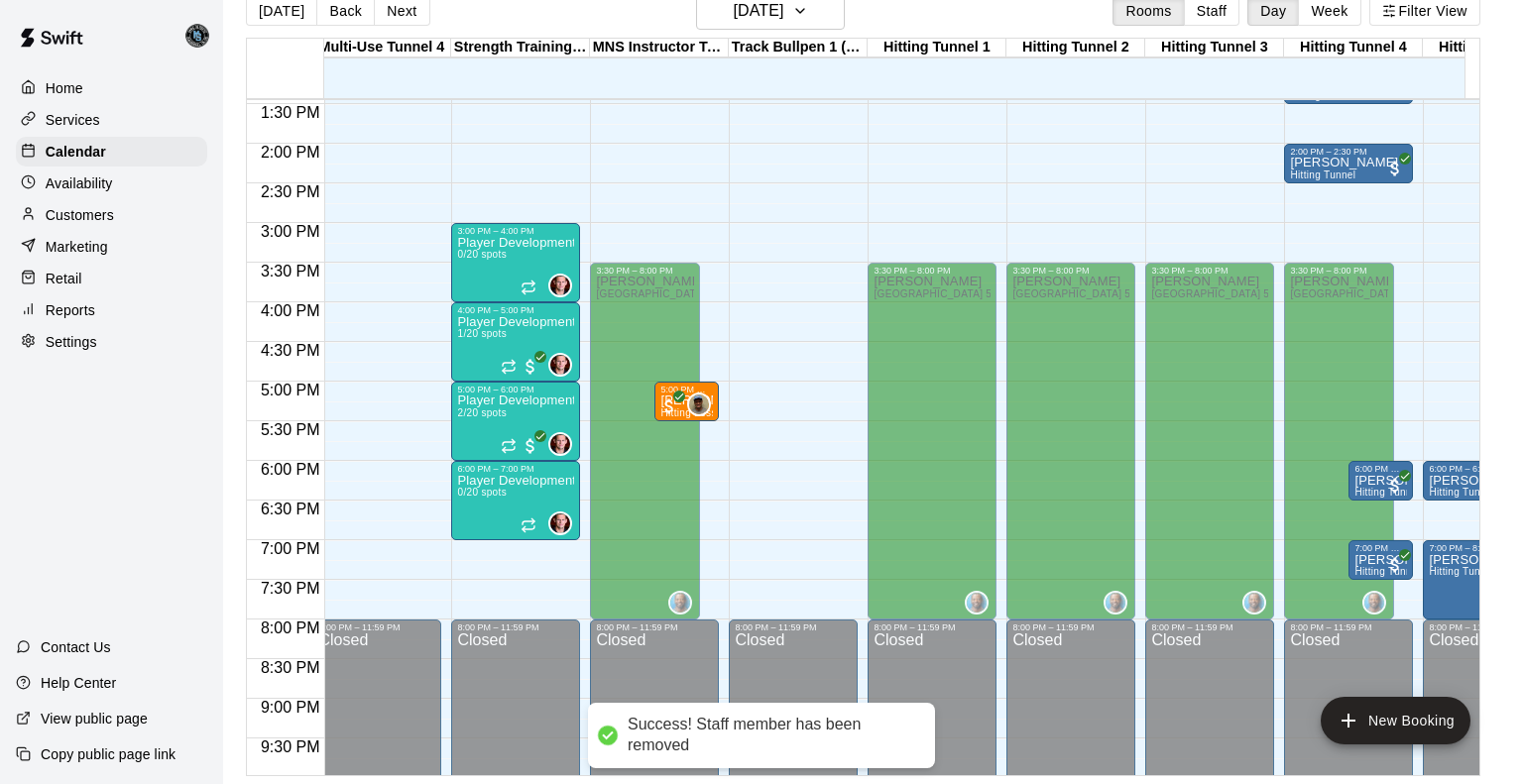 click on "Done" at bounding box center (24, 4167) 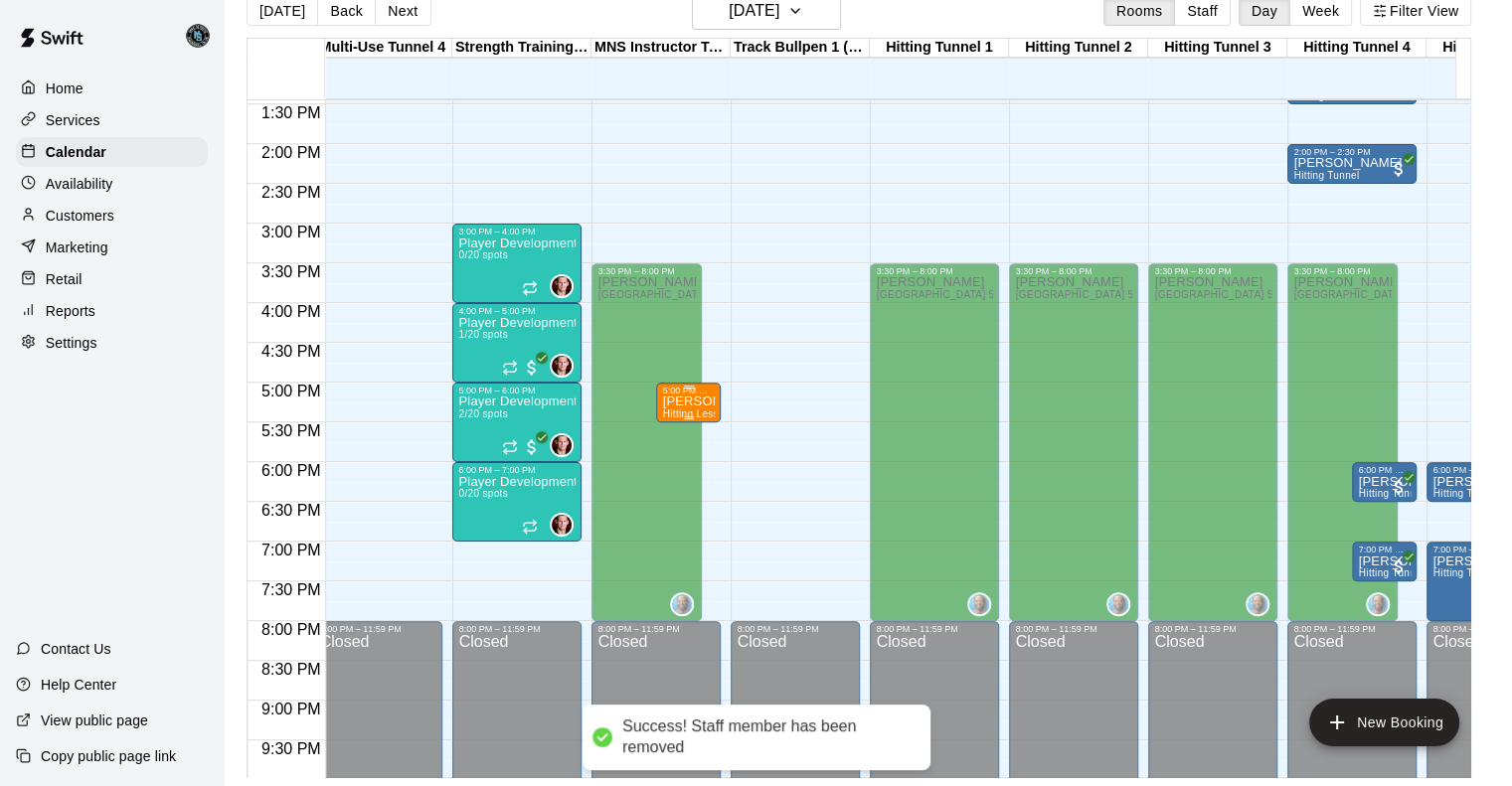 click on "[PERSON_NAME]" at bounding box center [688, 401] 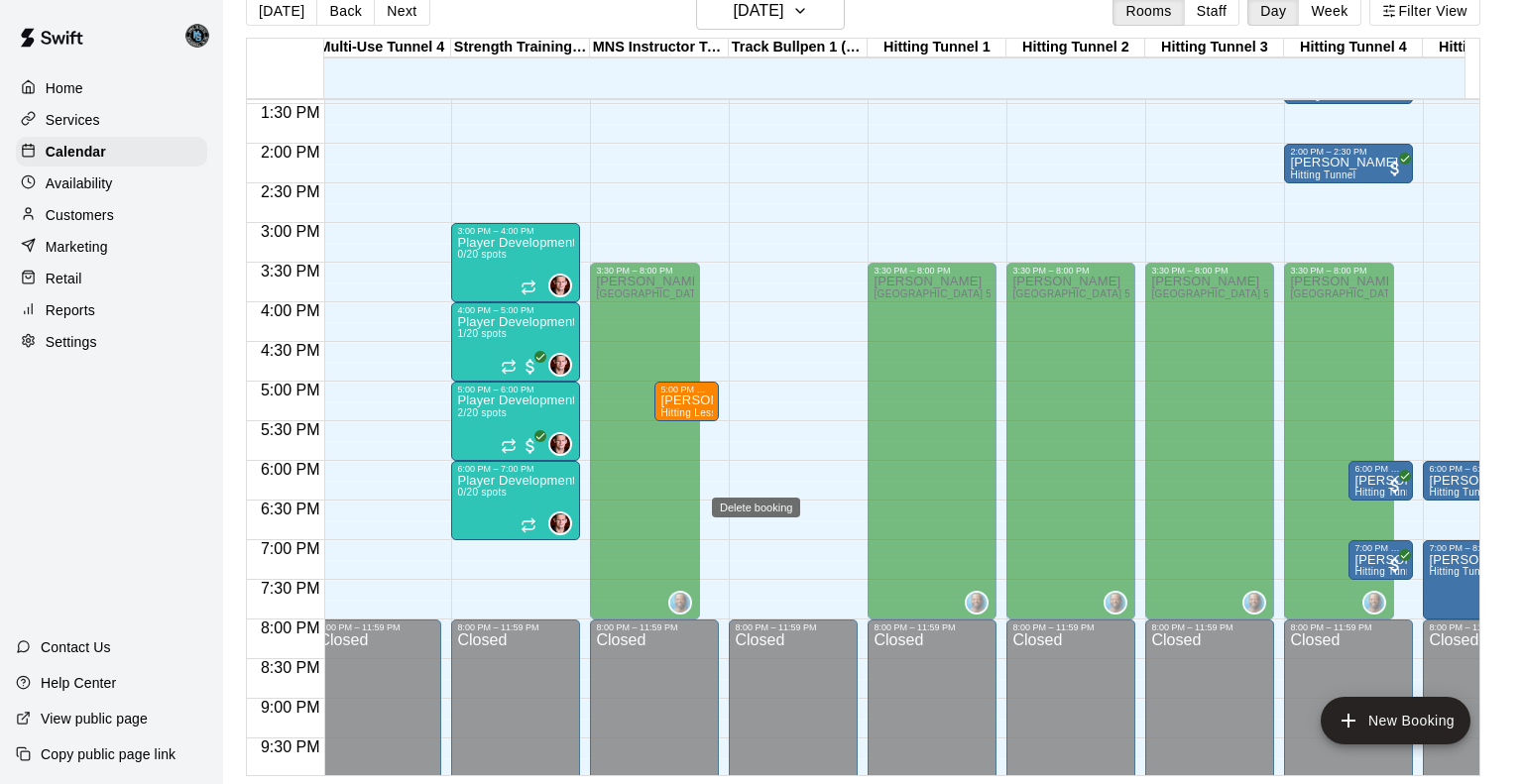 click 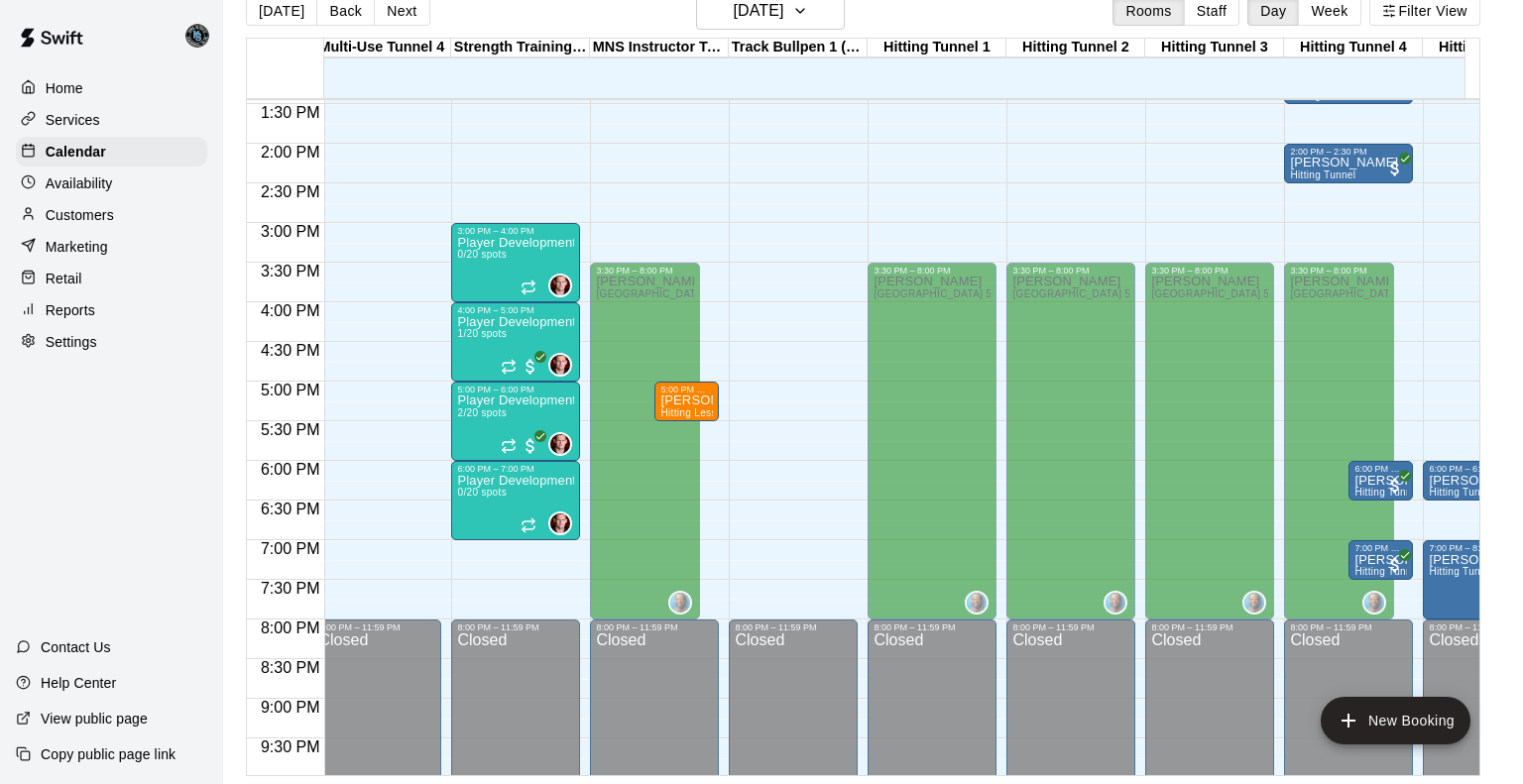 click on "Delete" at bounding box center (84, 4050) 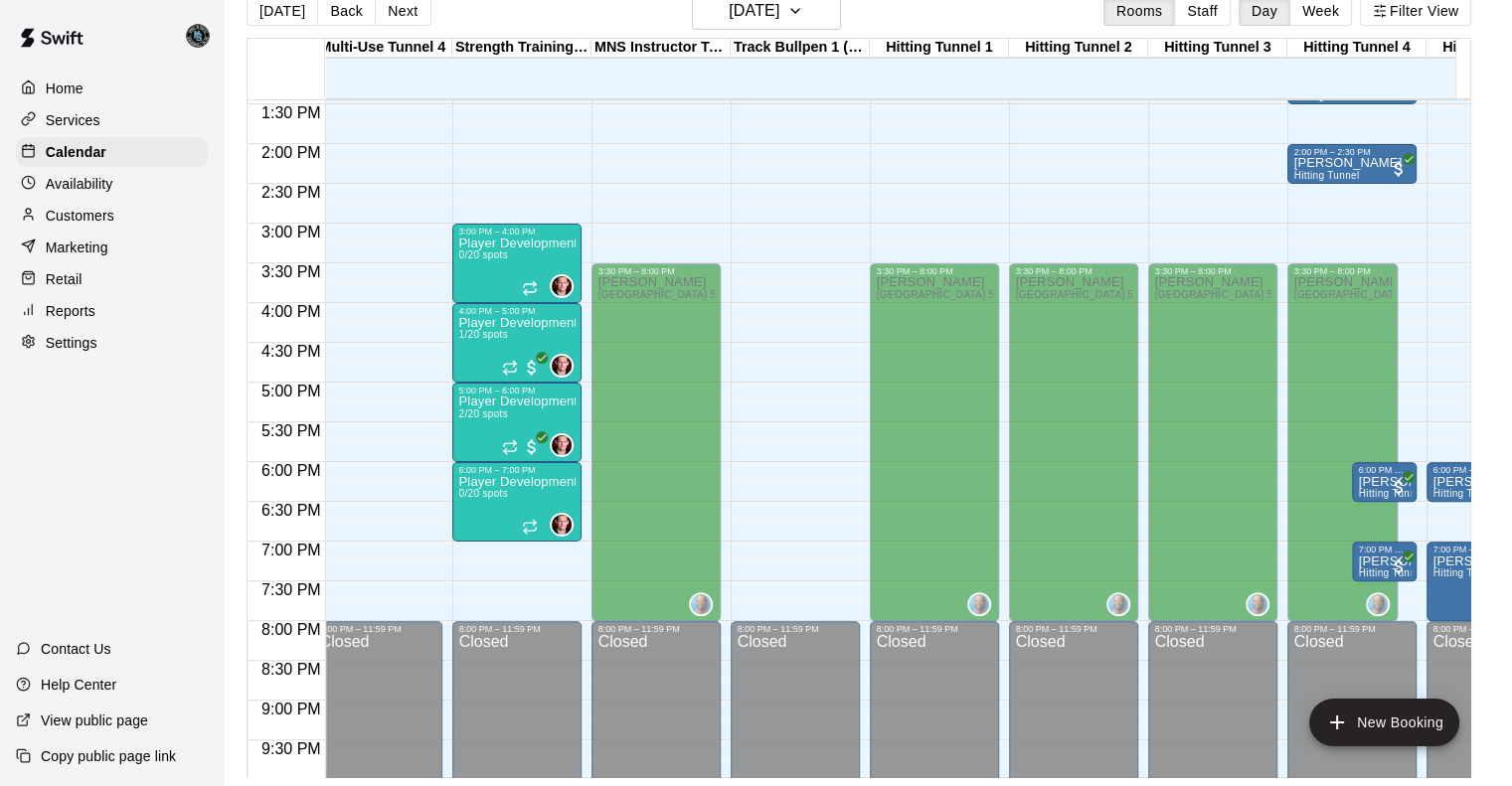 scroll, scrollTop: 1069, scrollLeft: 851, axis: both 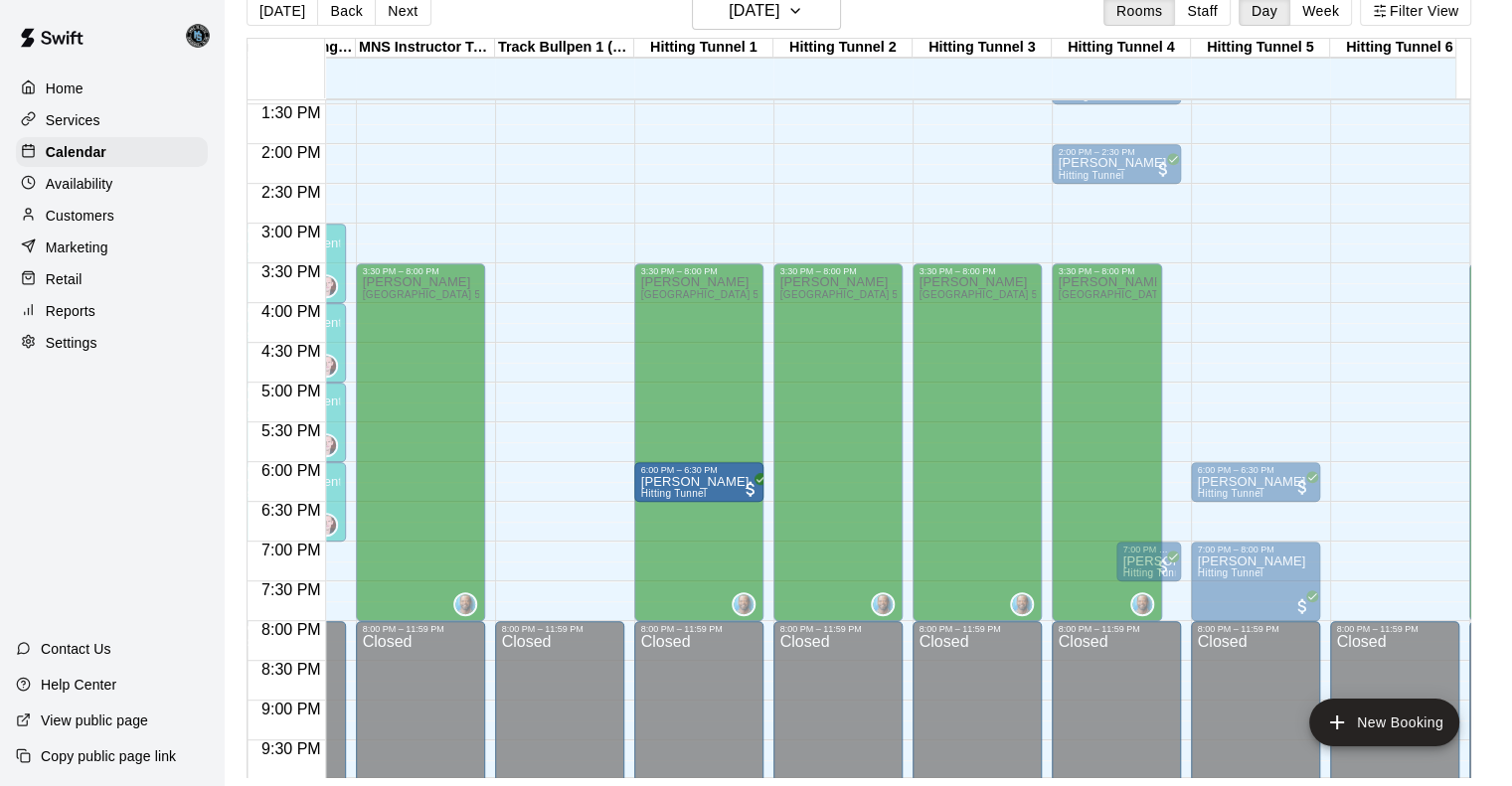 drag, startPoint x: 1136, startPoint y: 488, endPoint x: 704, endPoint y: 496, distance: 432.07407 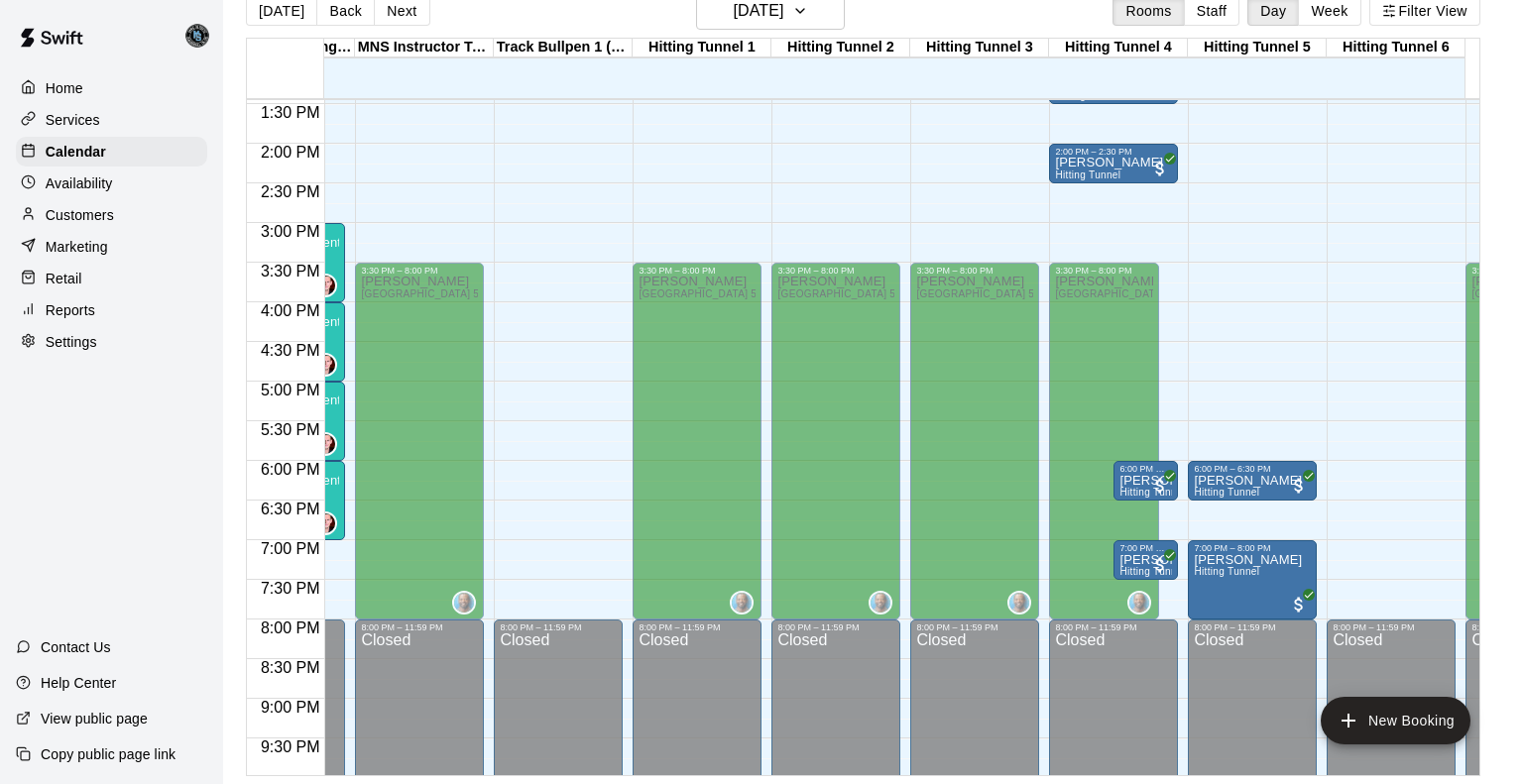 click on "Confirm" at bounding box center [88, 2457] 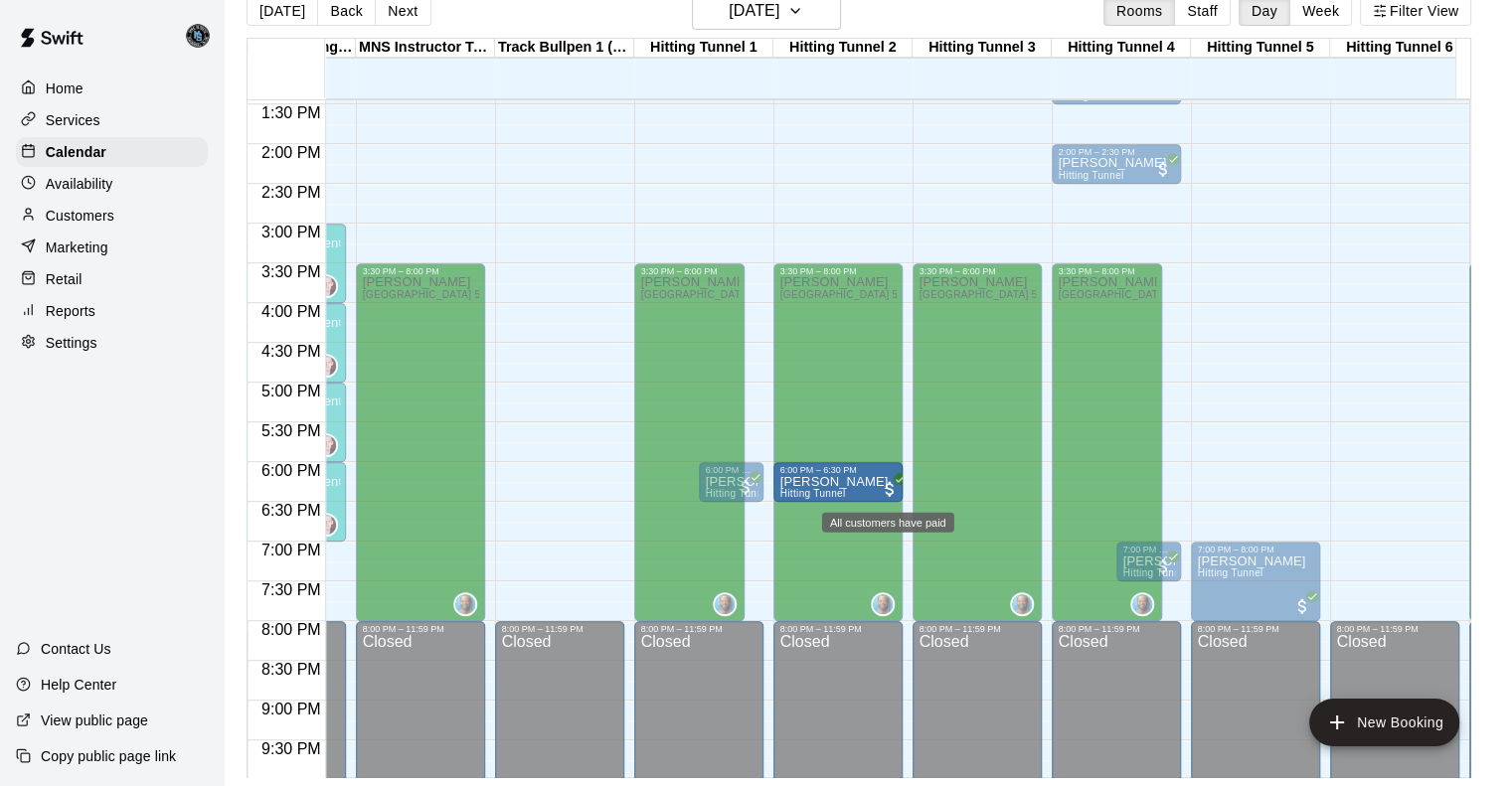 drag, startPoint x: 1249, startPoint y: 478, endPoint x: 909, endPoint y: 485, distance: 340.07205 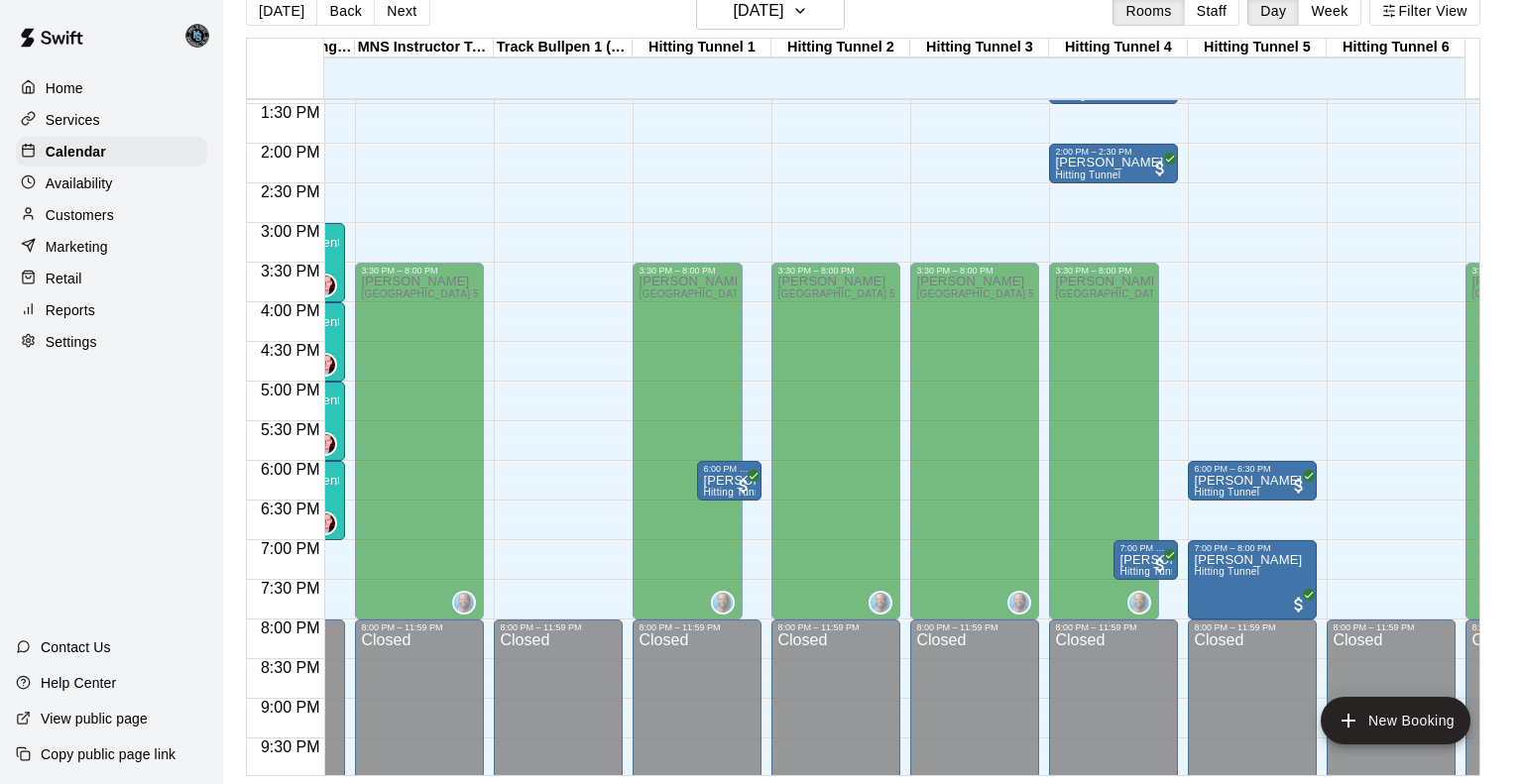drag, startPoint x: 1017, startPoint y: 451, endPoint x: 1136, endPoint y: 552, distance: 156.08331 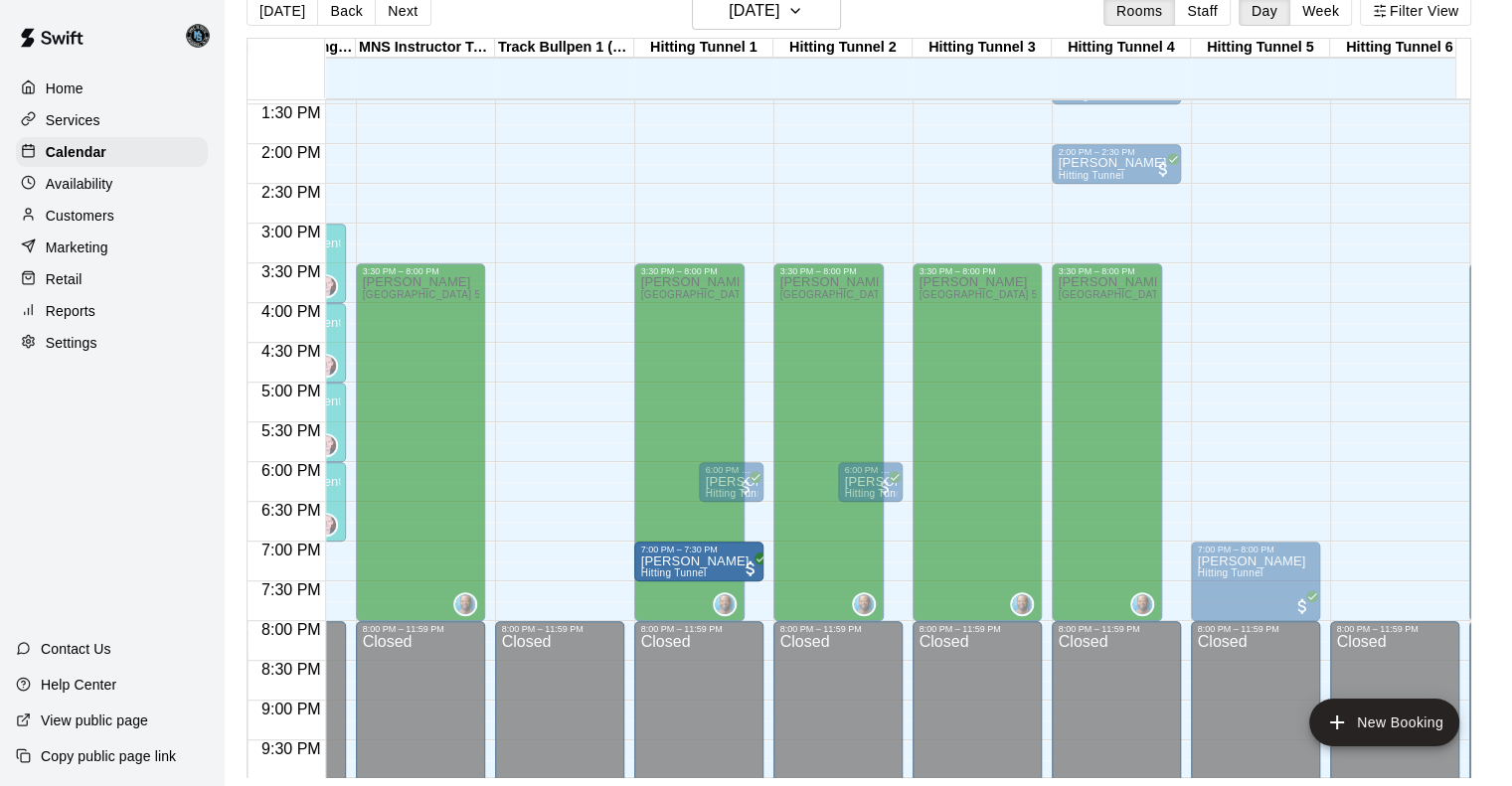 drag, startPoint x: 1137, startPoint y: 565, endPoint x: 748, endPoint y: 579, distance: 389.2518 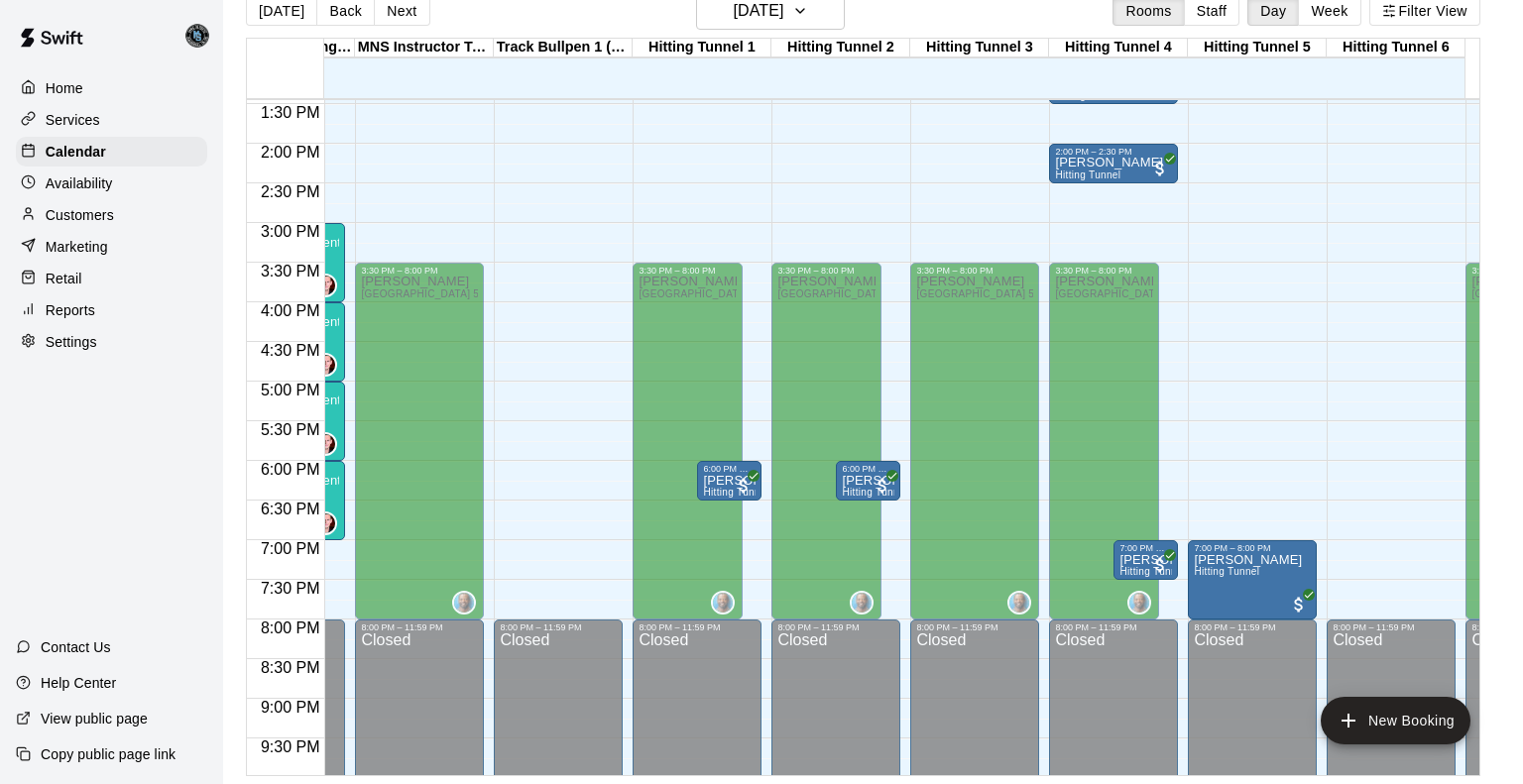 click on "Confirm" at bounding box center [88, 2457] 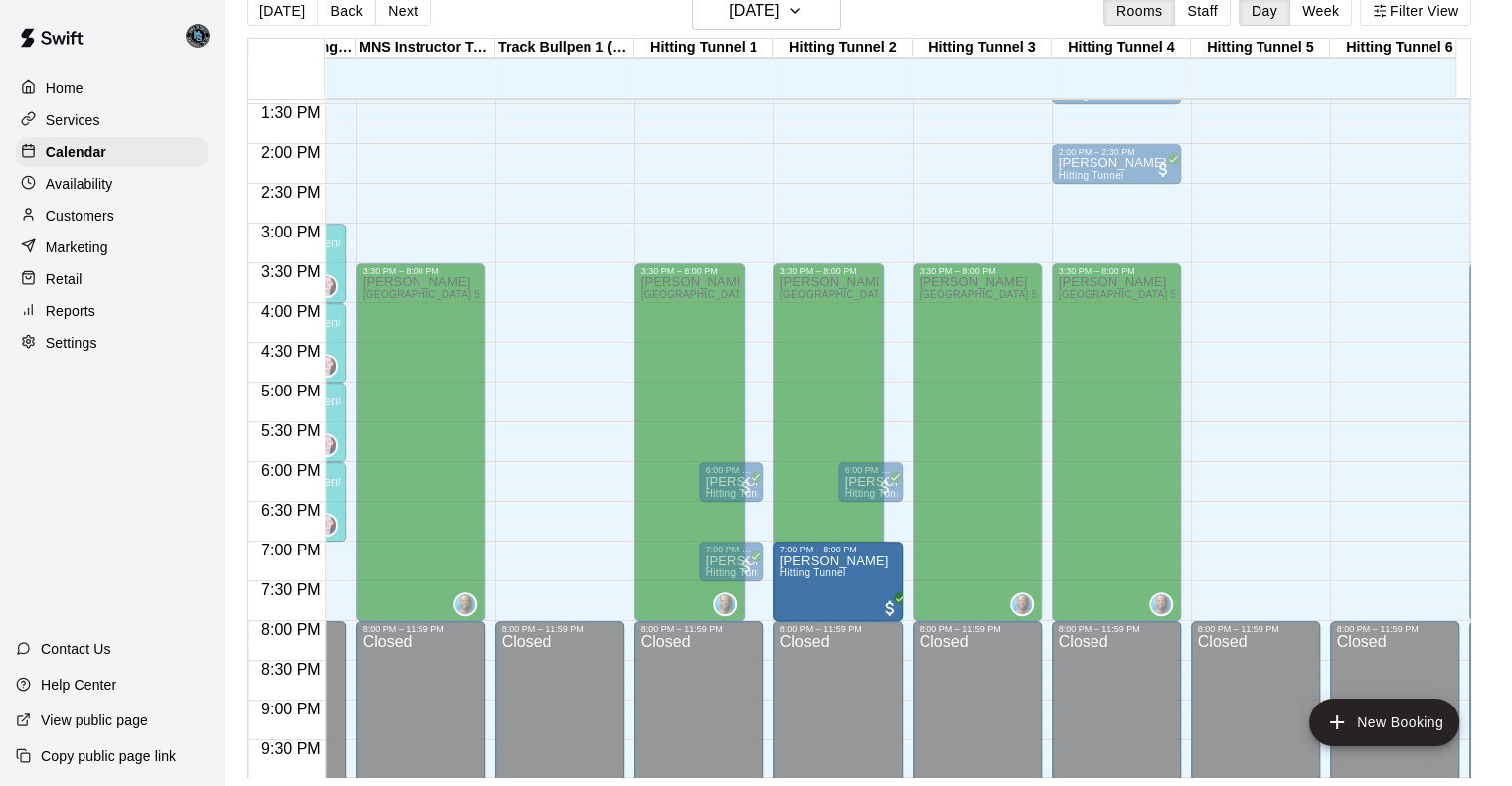 drag, startPoint x: 1257, startPoint y: 575, endPoint x: 868, endPoint y: 580, distance: 389.03213 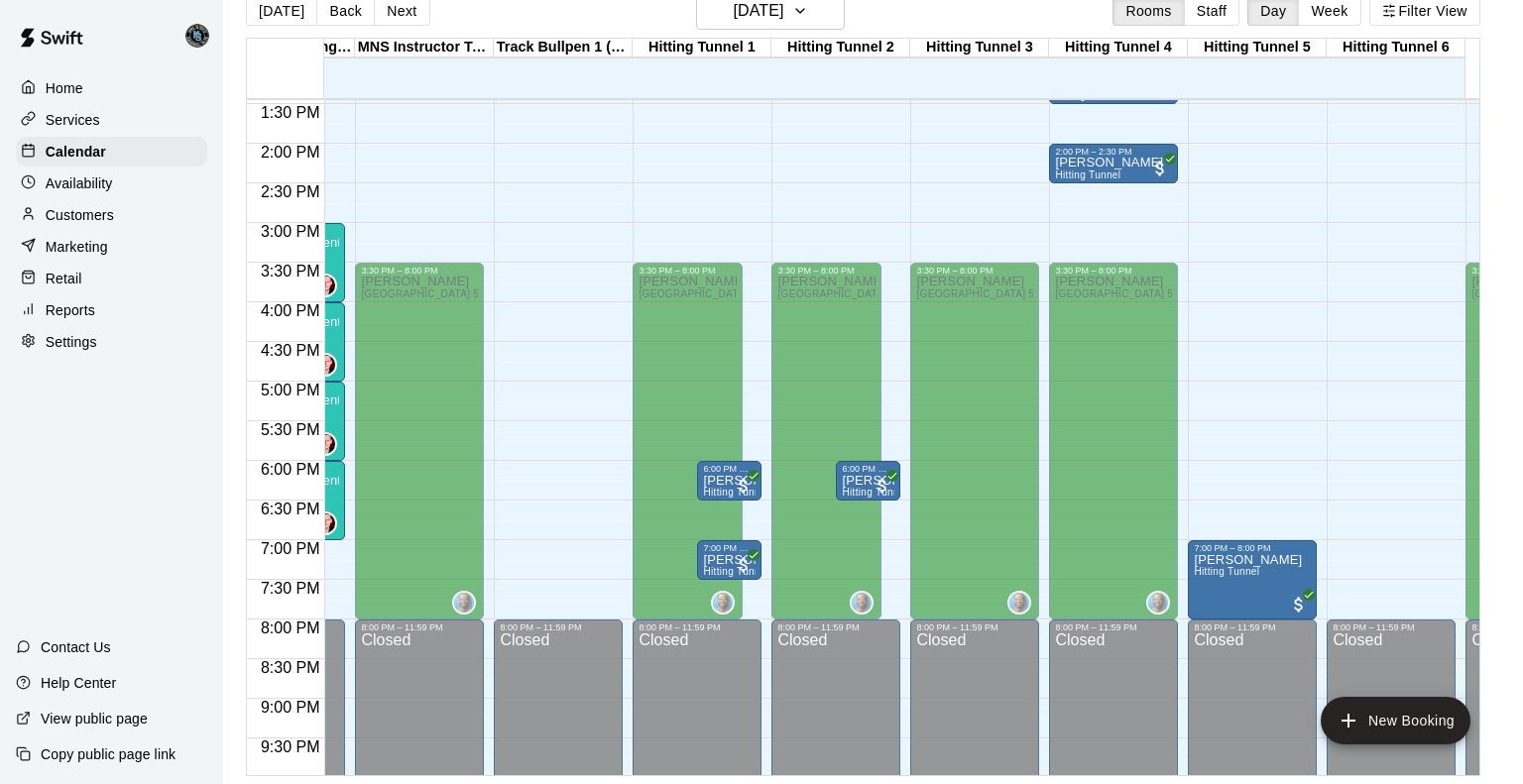 click on "Confirm" at bounding box center [88, 2457] 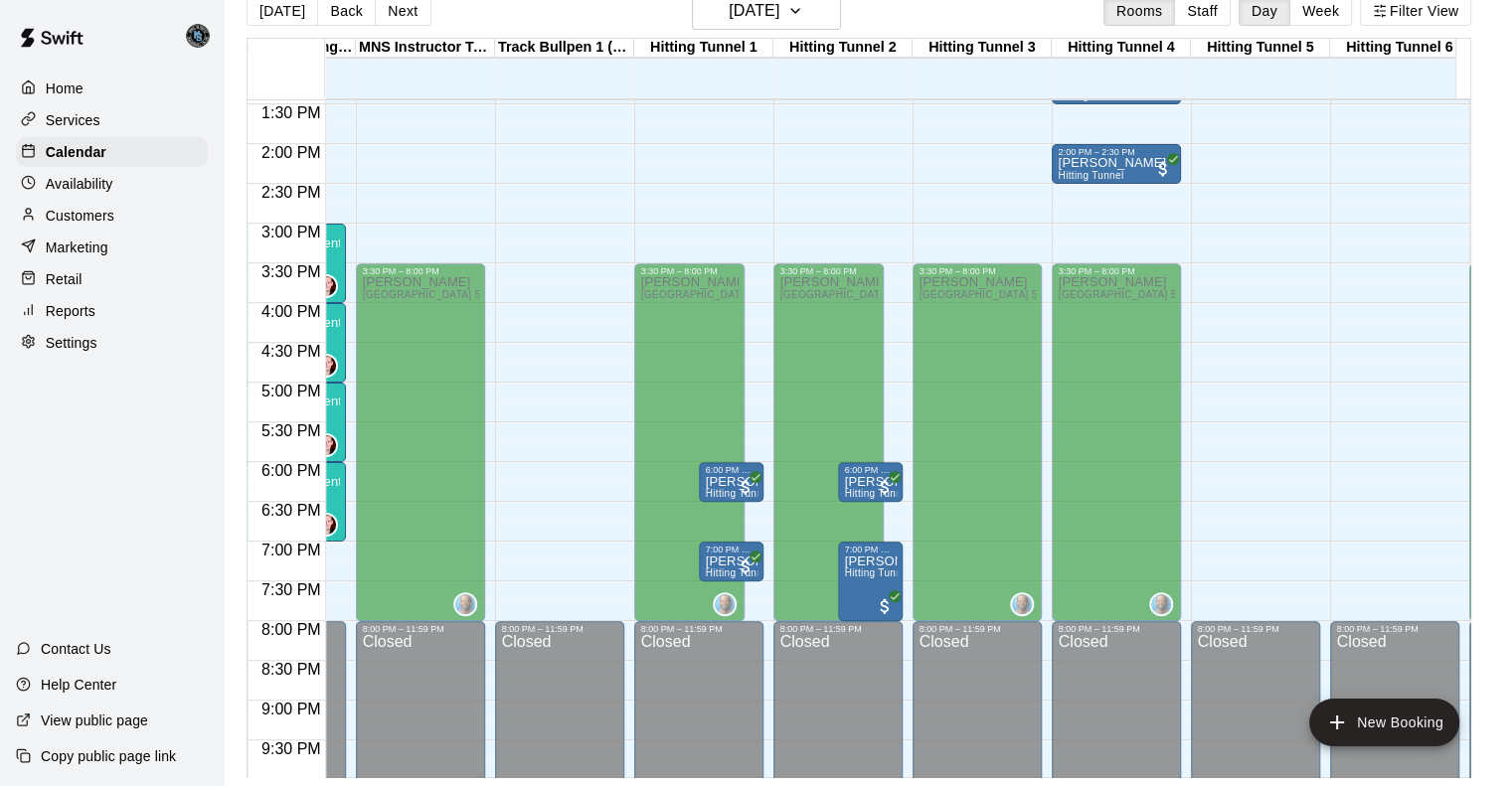 scroll, scrollTop: 1069, scrollLeft: 1041, axis: both 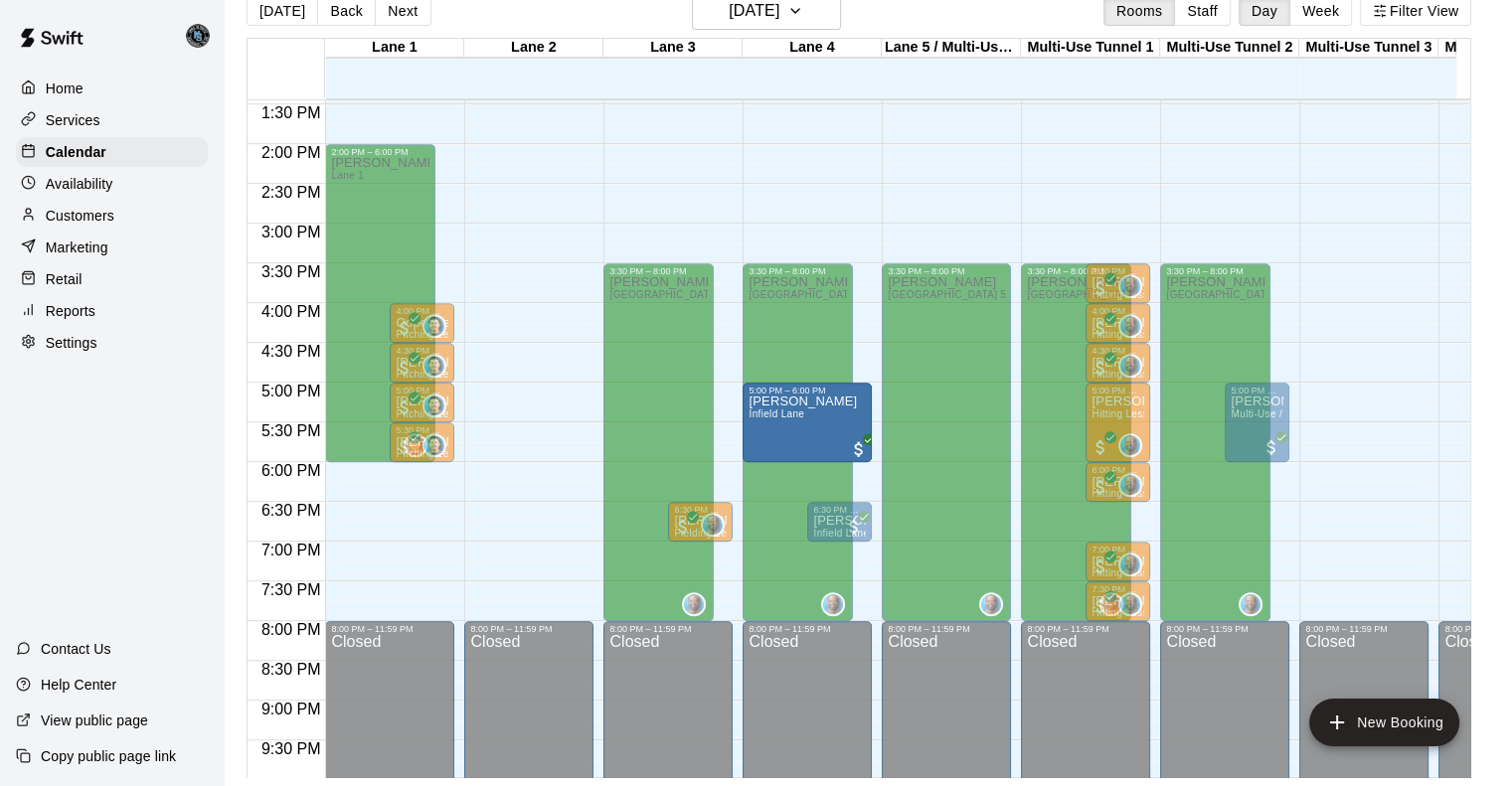 drag, startPoint x: 534, startPoint y: 418, endPoint x: 795, endPoint y: 420, distance: 261.0077 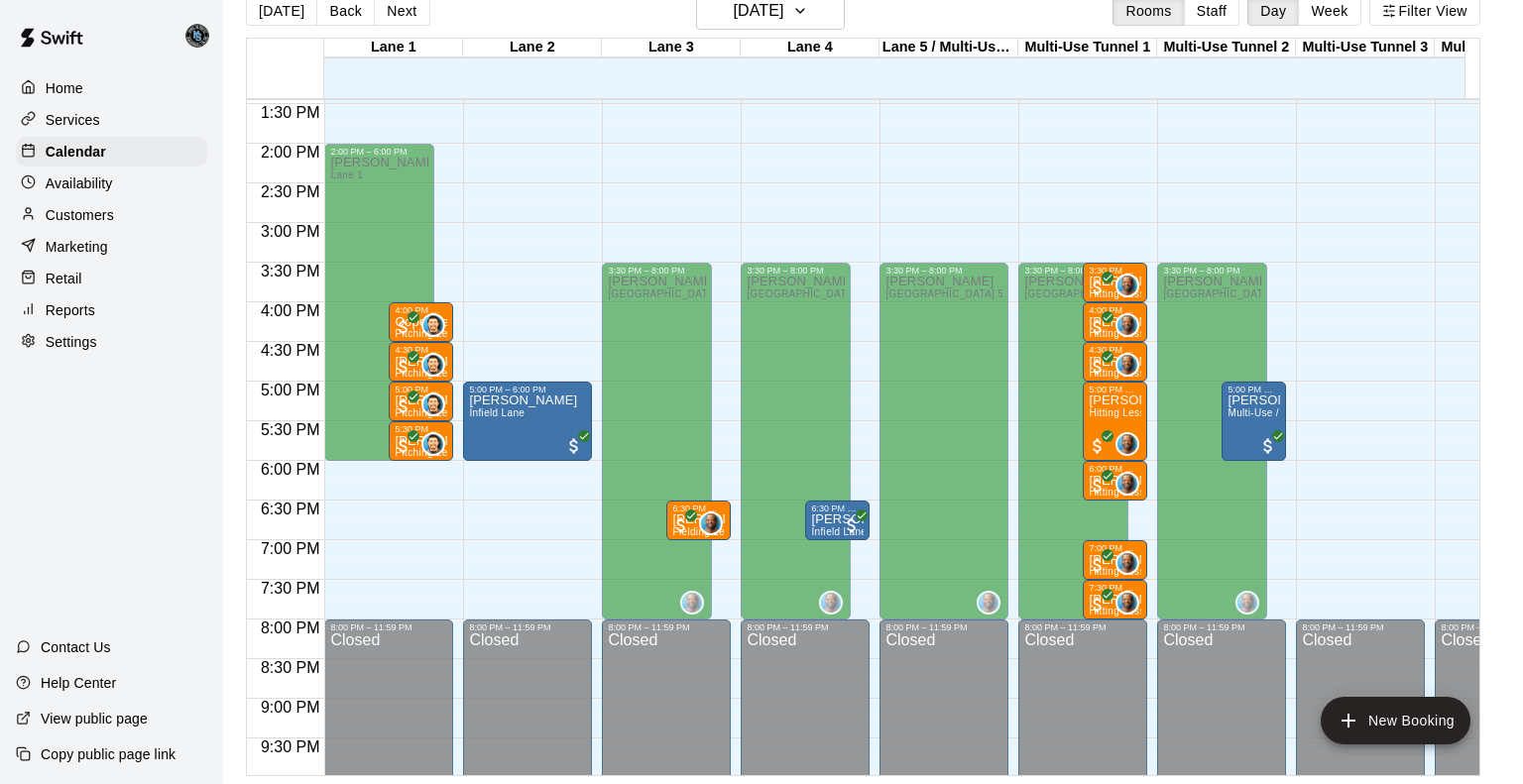 click on "Confirm" at bounding box center (88, 2457) 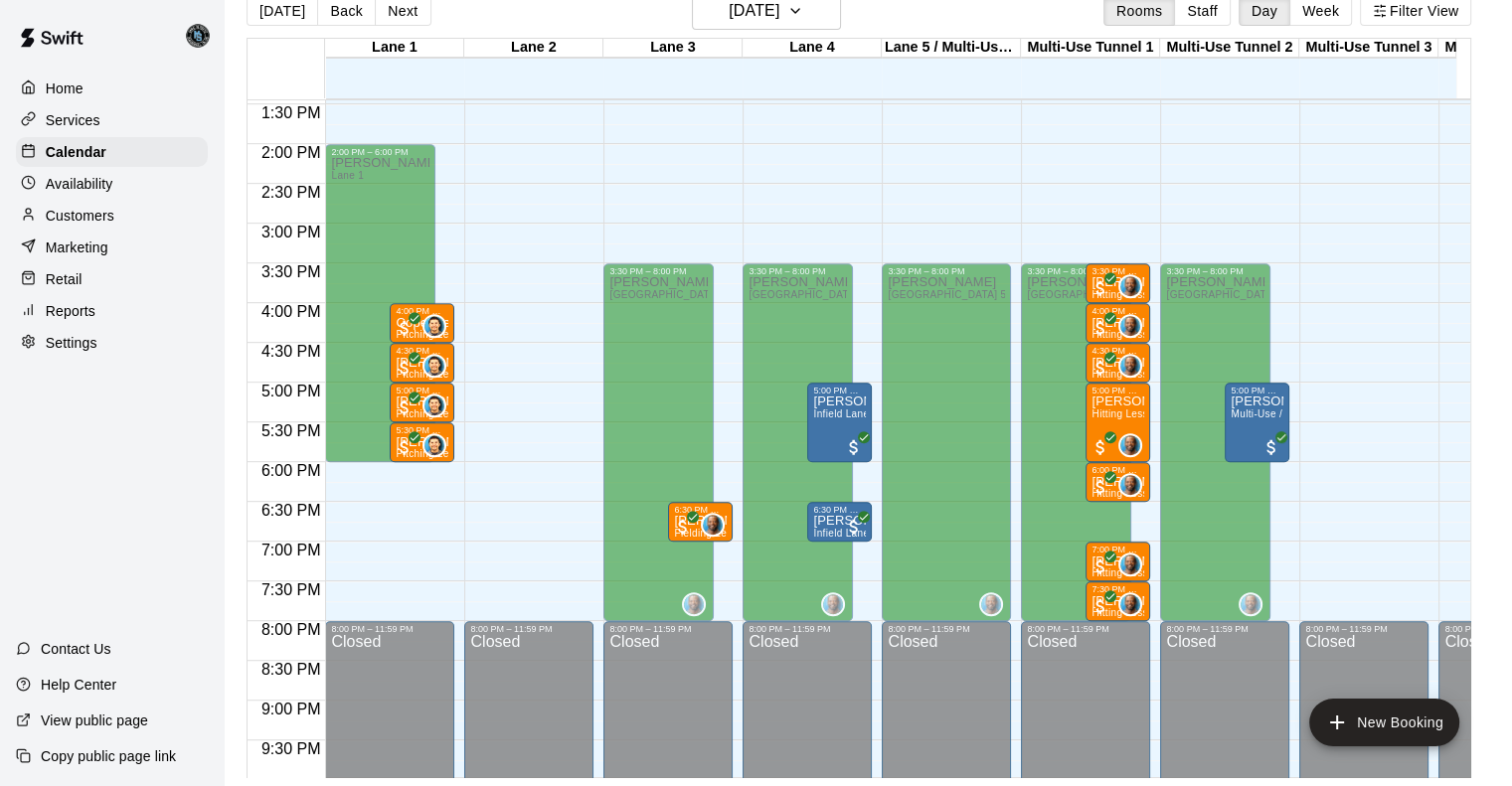 scroll, scrollTop: 1069, scrollLeft: 59, axis: both 